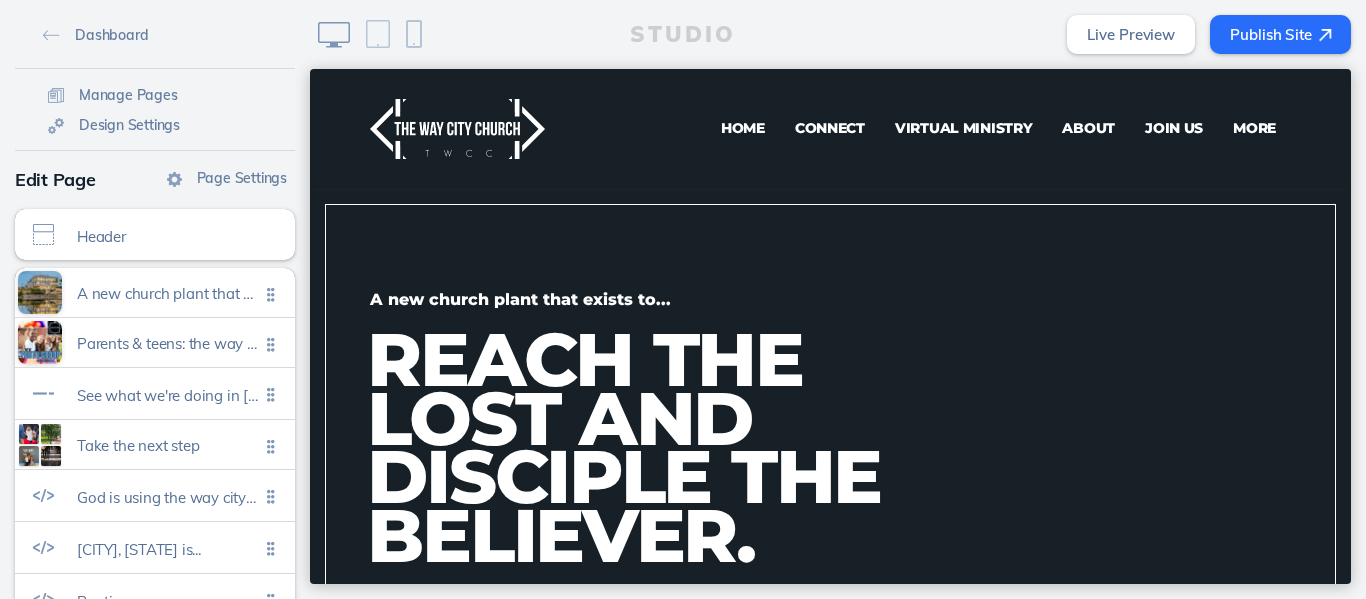 scroll, scrollTop: 0, scrollLeft: 0, axis: both 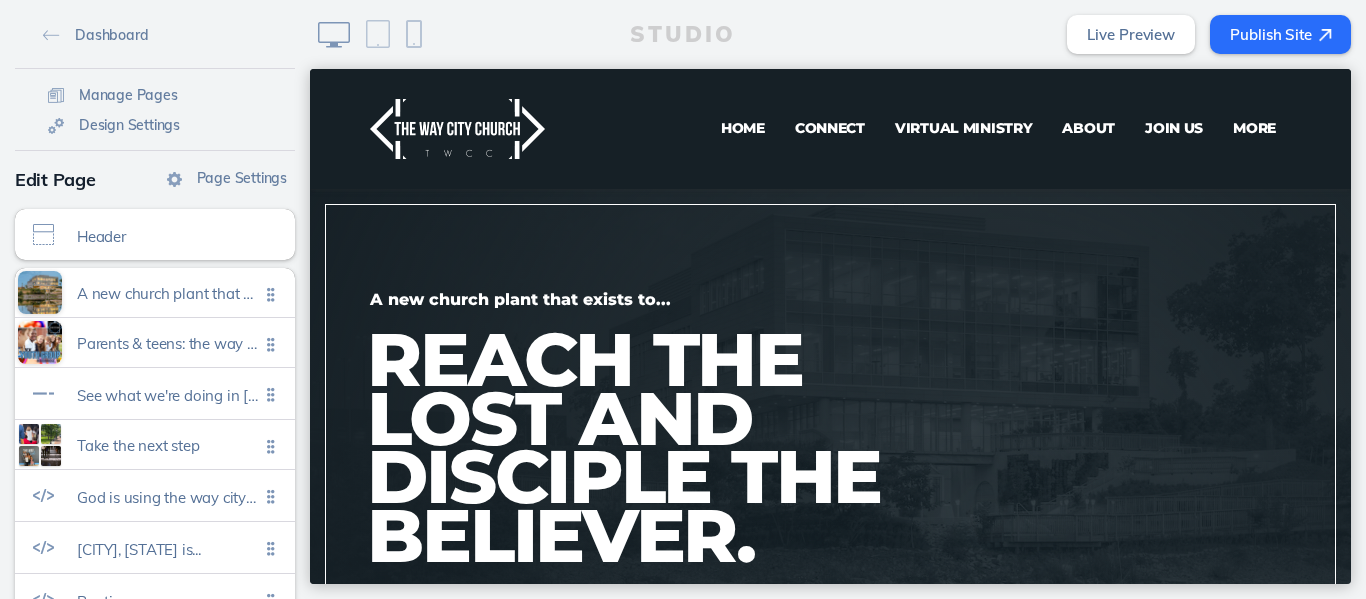 click on "Virtual Ministry" at bounding box center [964, 128] 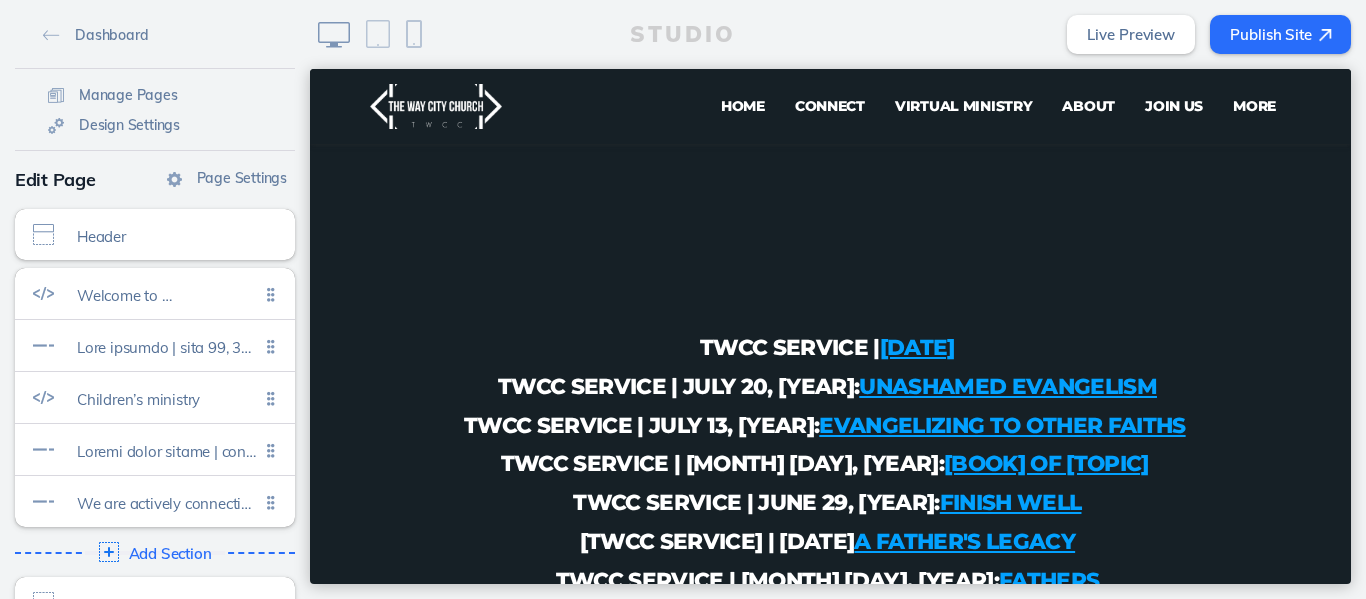scroll, scrollTop: 948, scrollLeft: 0, axis: vertical 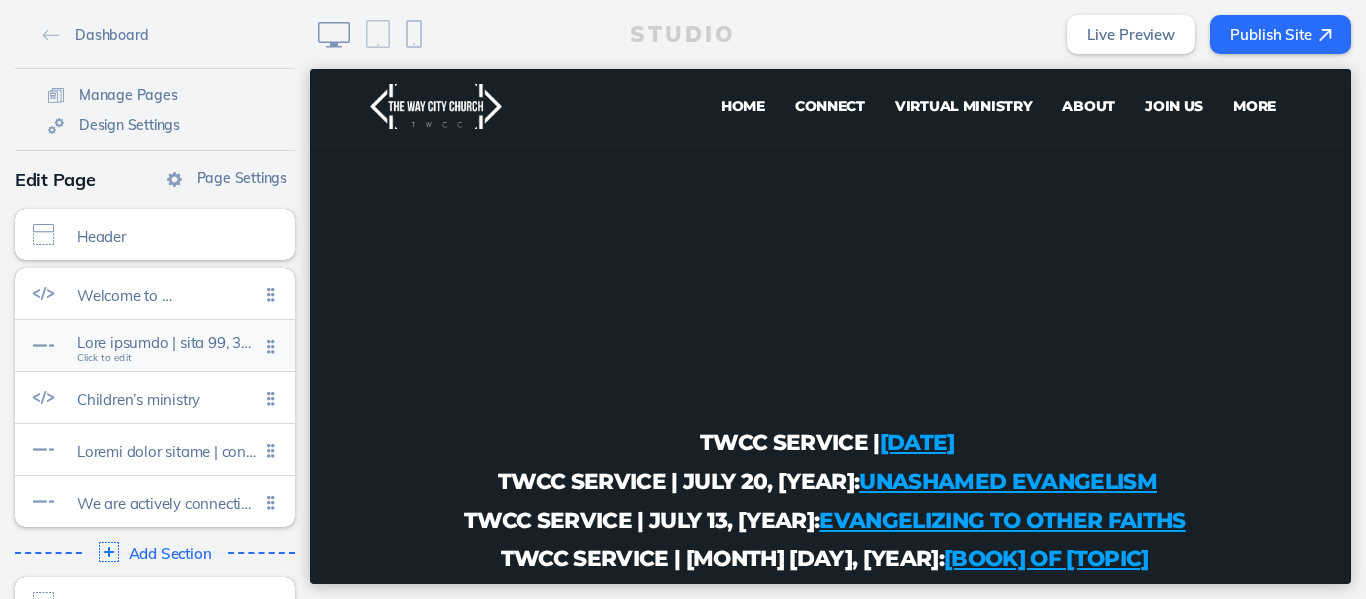 click 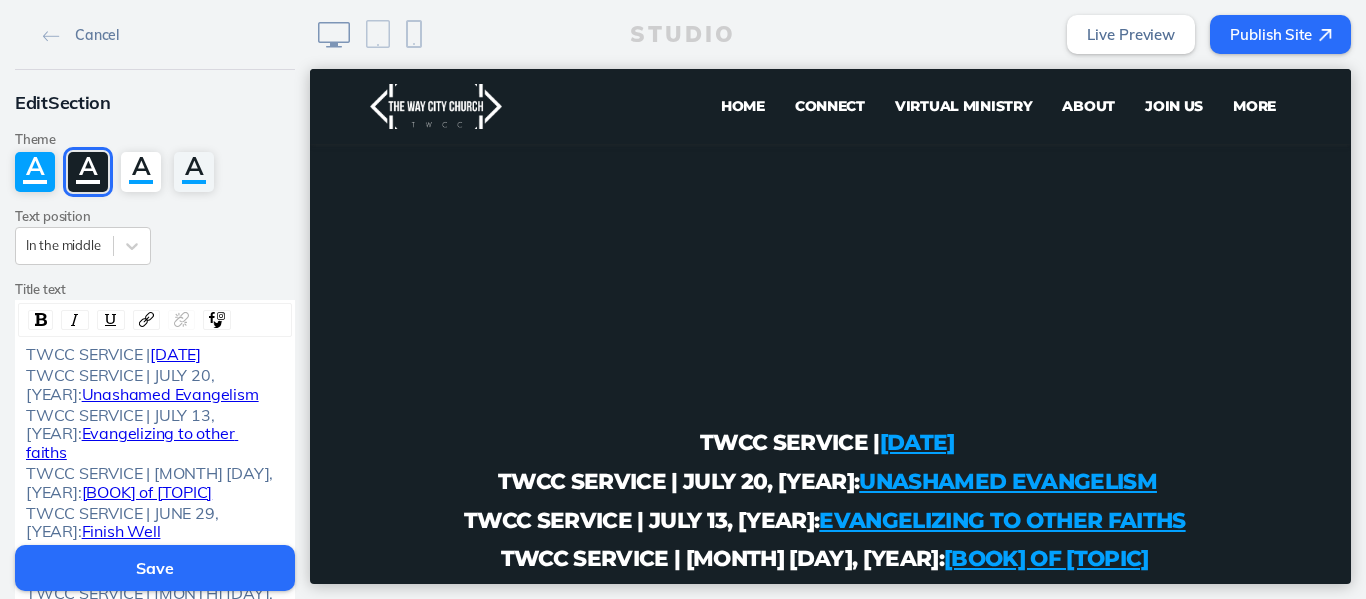 scroll, scrollTop: 1221, scrollLeft: 0, axis: vertical 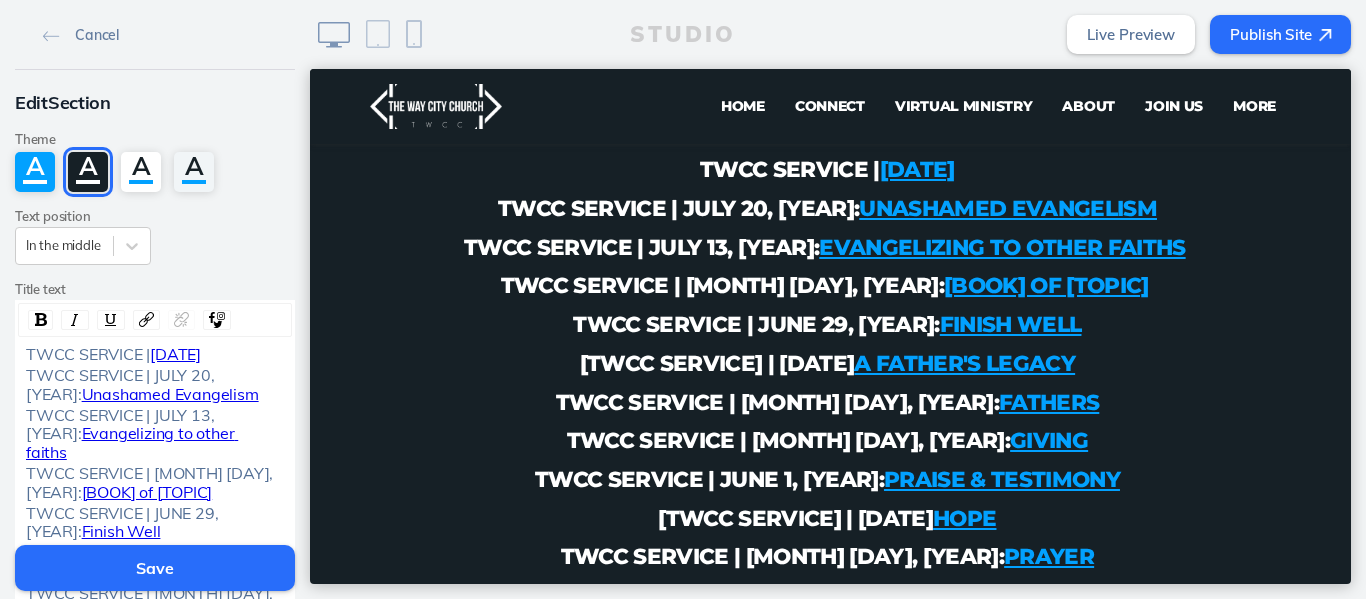 click on "TWCC SERVICE |" 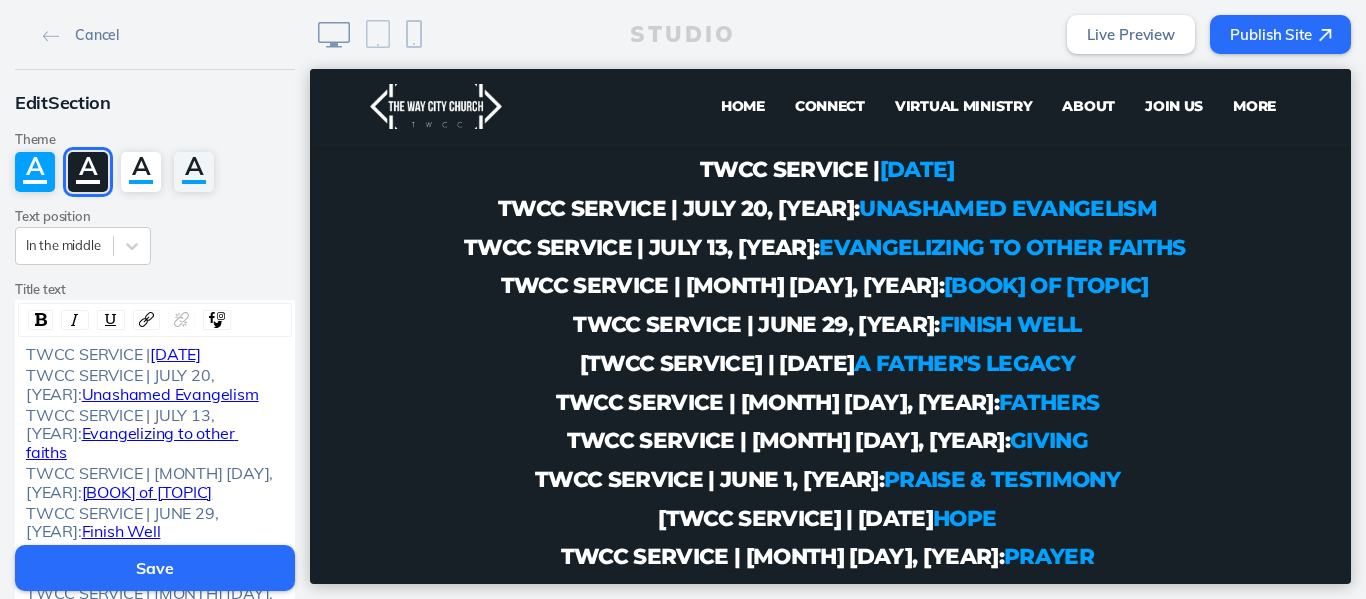 click on "TWCC SERVICE |" 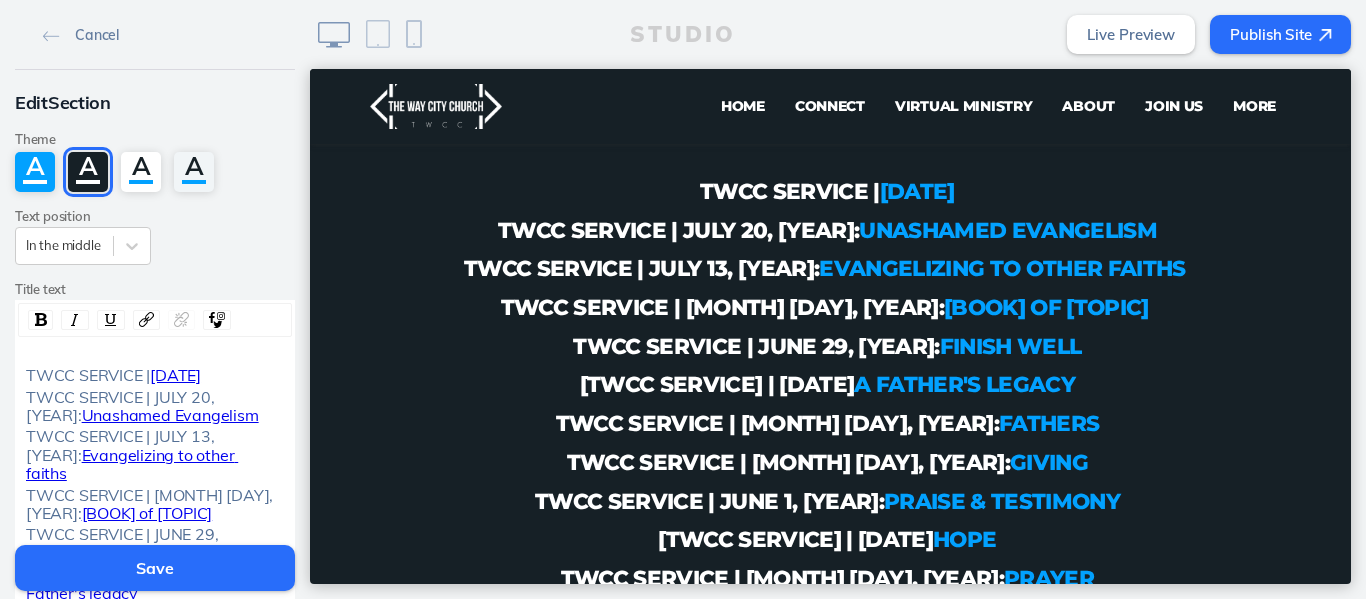 type 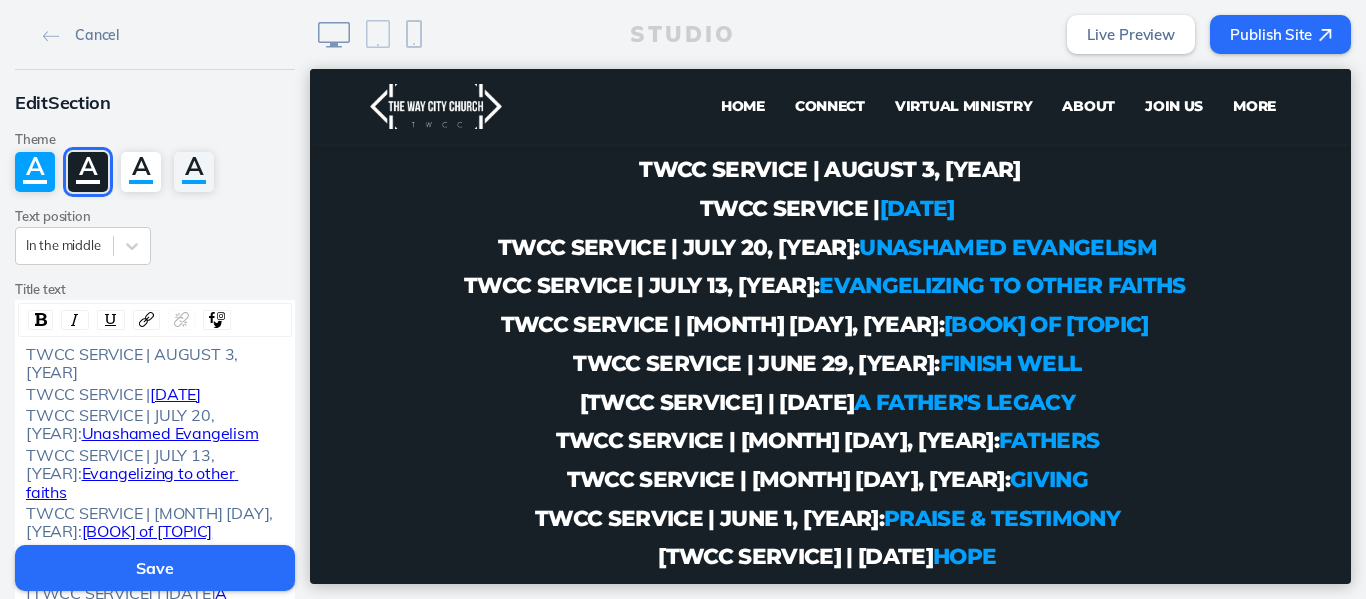 drag, startPoint x: 268, startPoint y: 356, endPoint x: 151, endPoint y: 350, distance: 117.15375 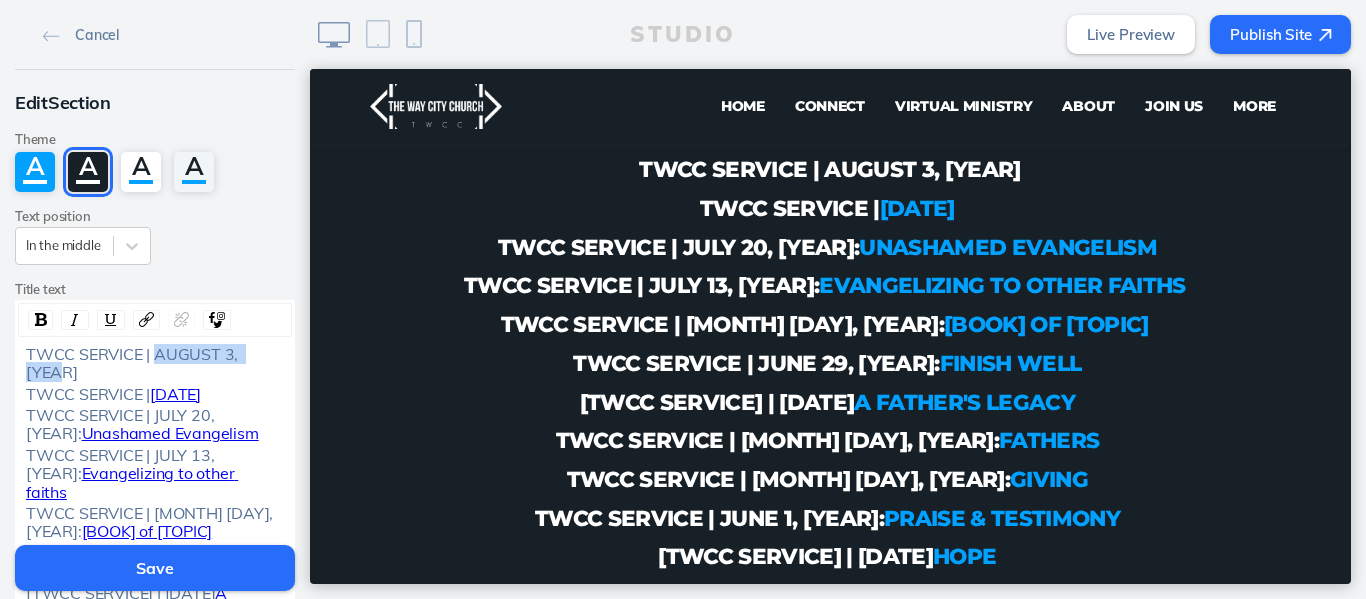 click on "TWCC SERVICE | AUGUST 3, [YEAR]" 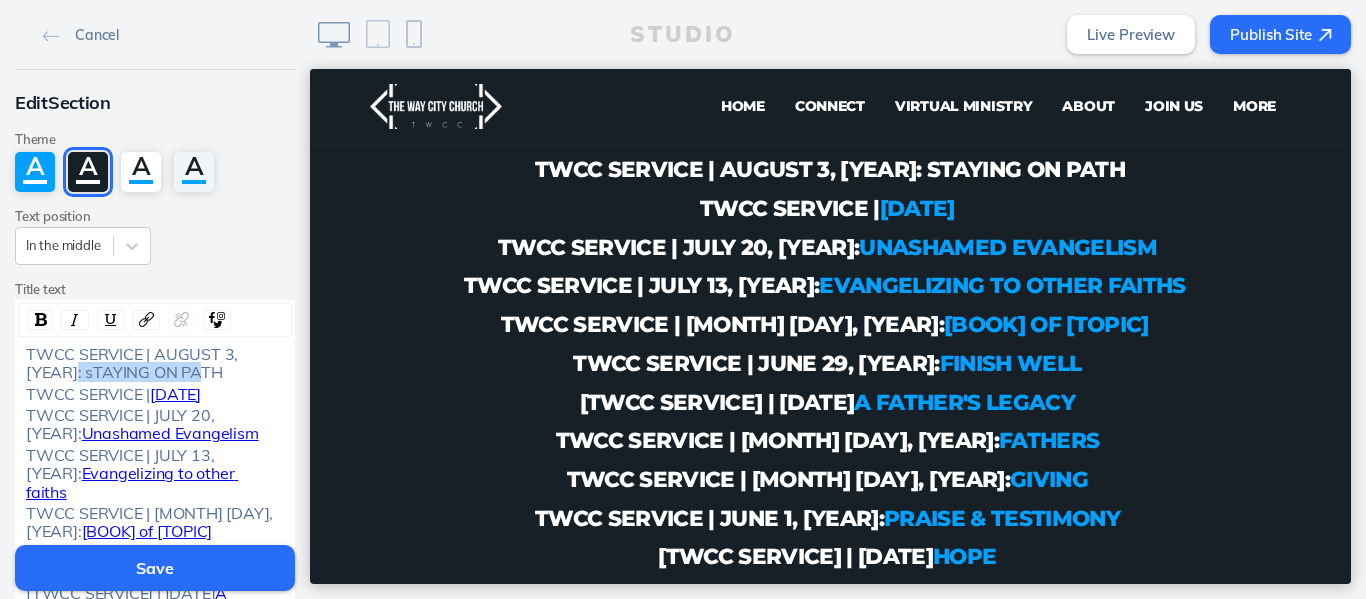 drag, startPoint x: 154, startPoint y: 371, endPoint x: 14, endPoint y: 380, distance: 140.28899 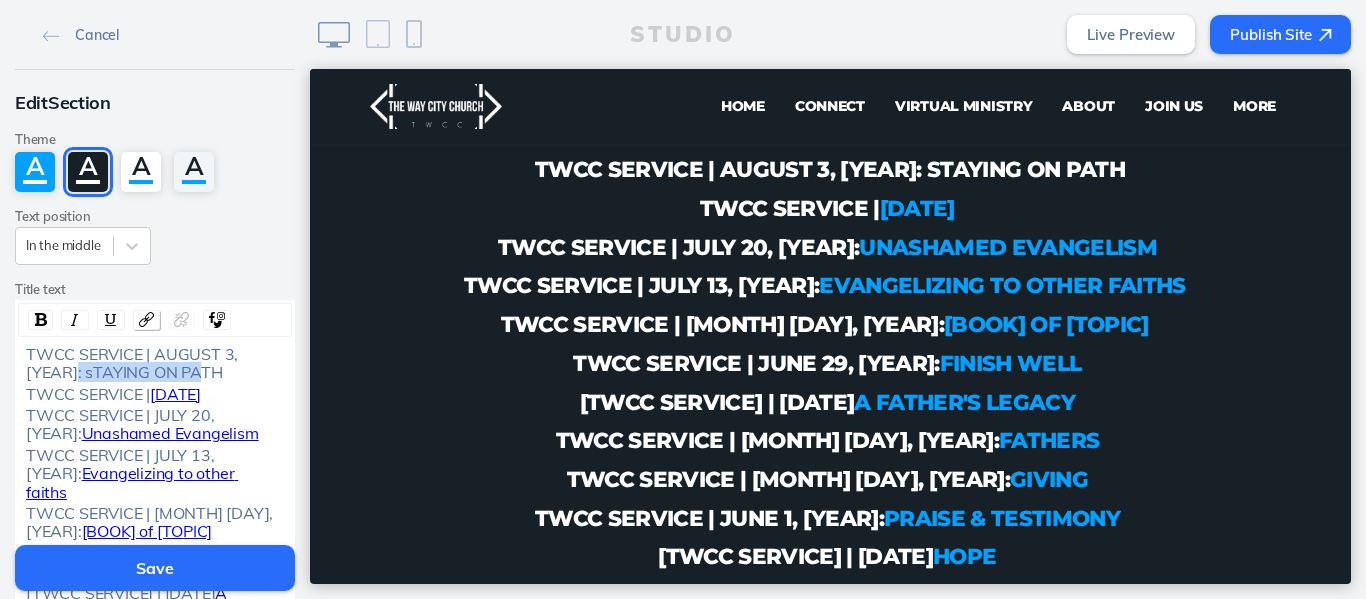 click 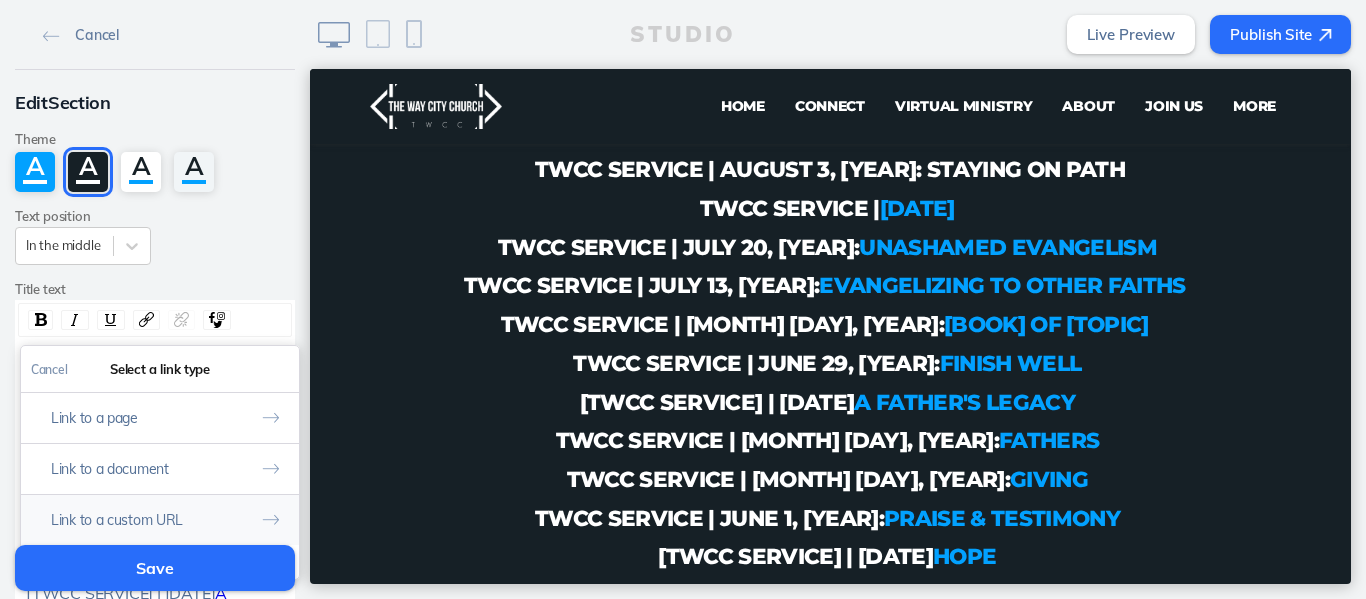 click on "Link to a custom URL" 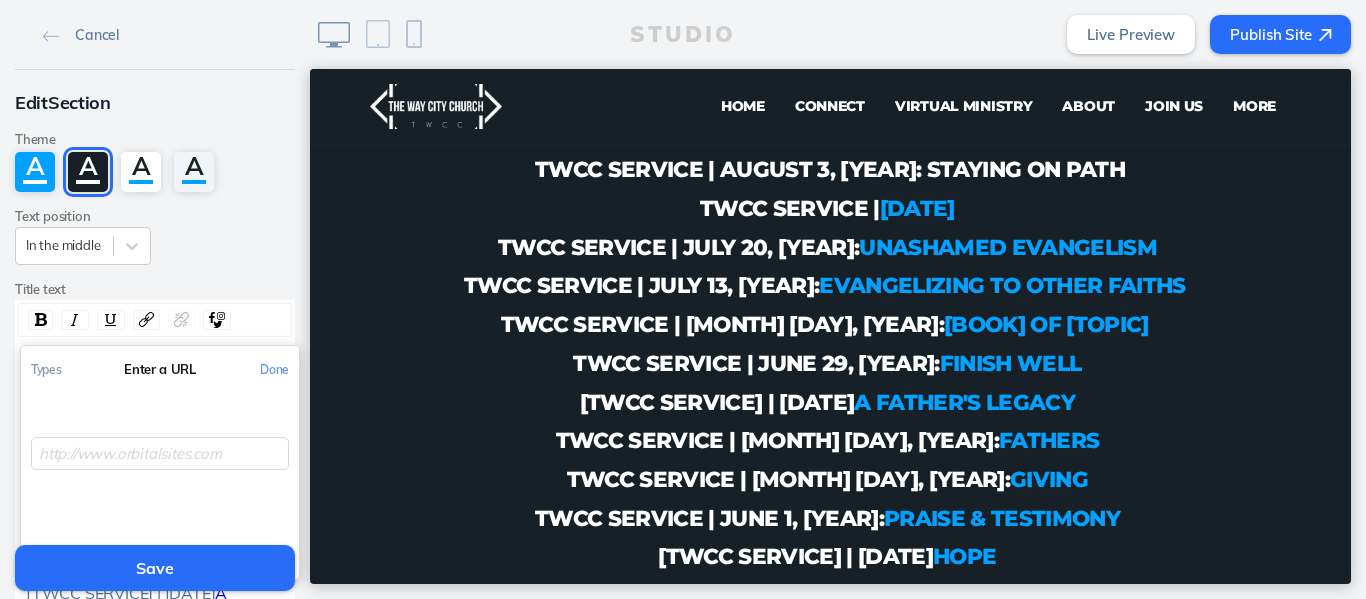 click 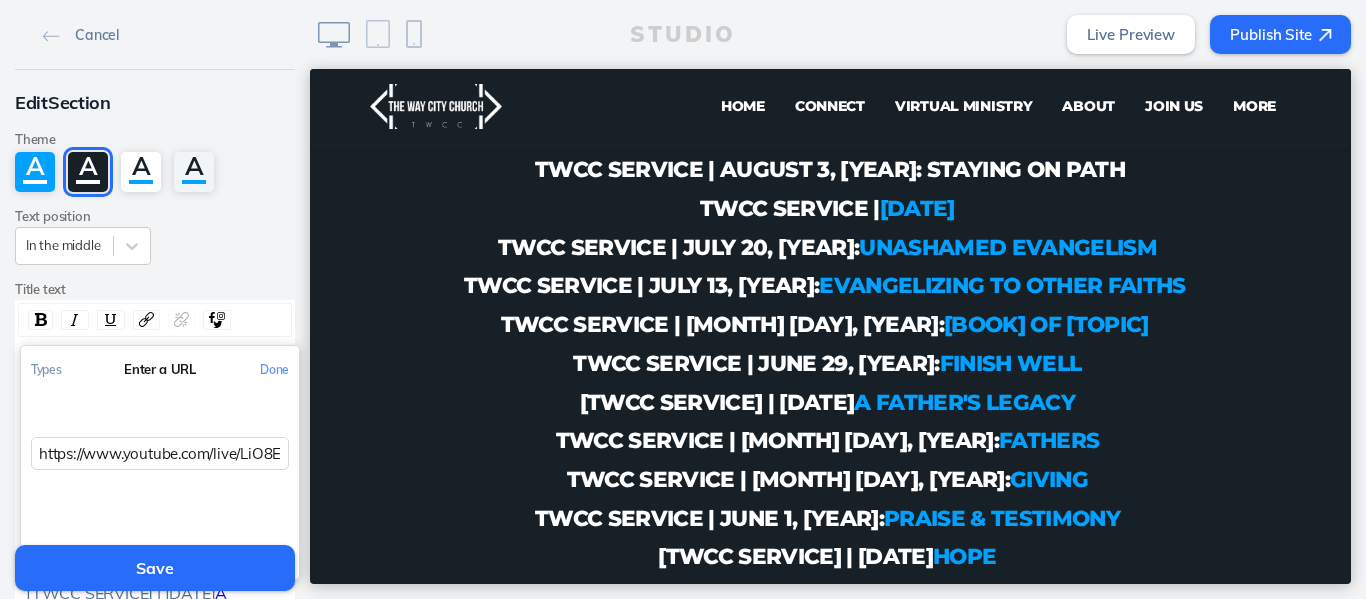 scroll, scrollTop: 0, scrollLeft: 224, axis: horizontal 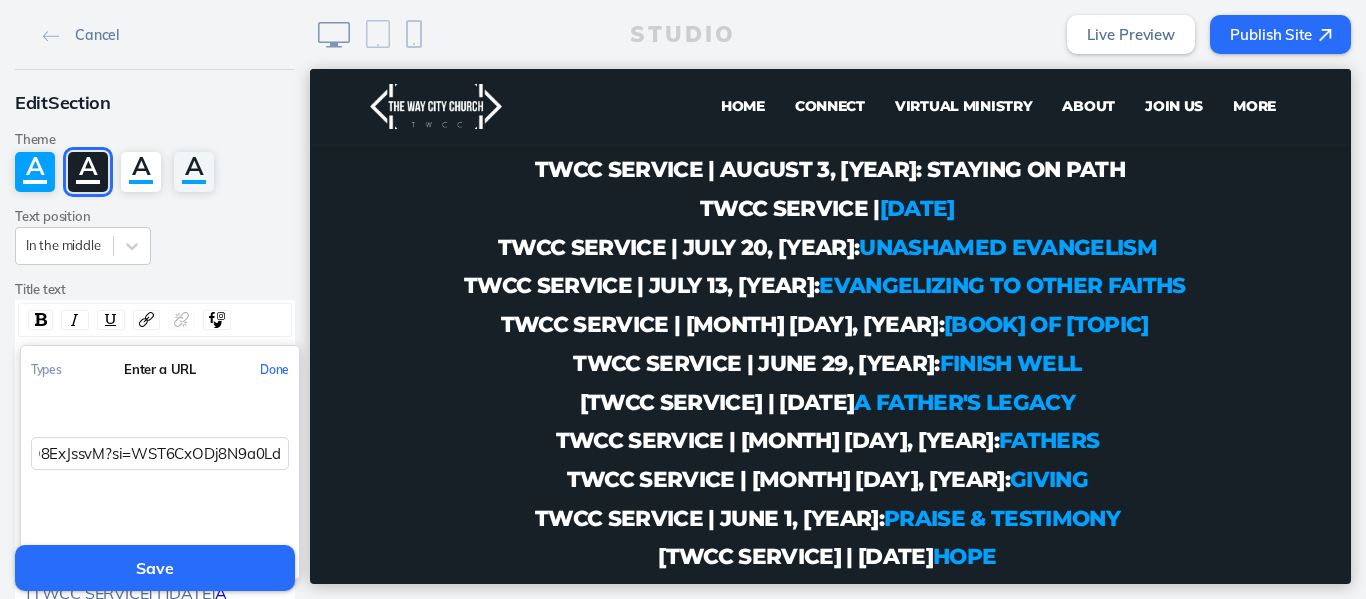 click on "Done" 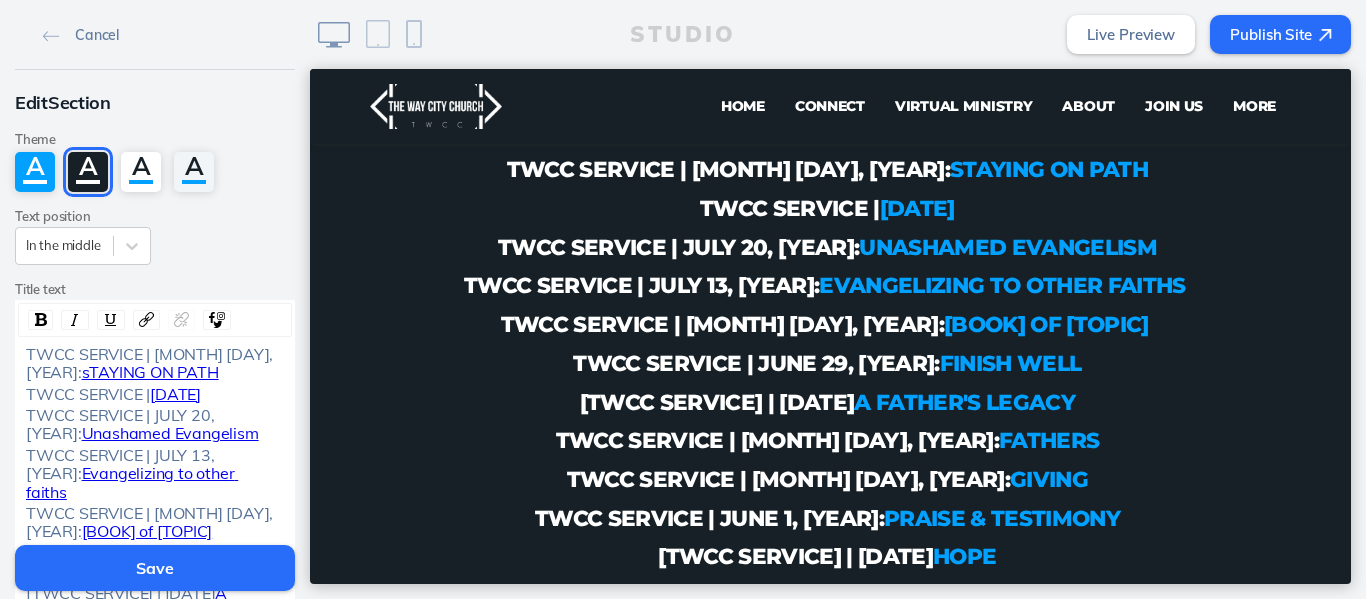 click 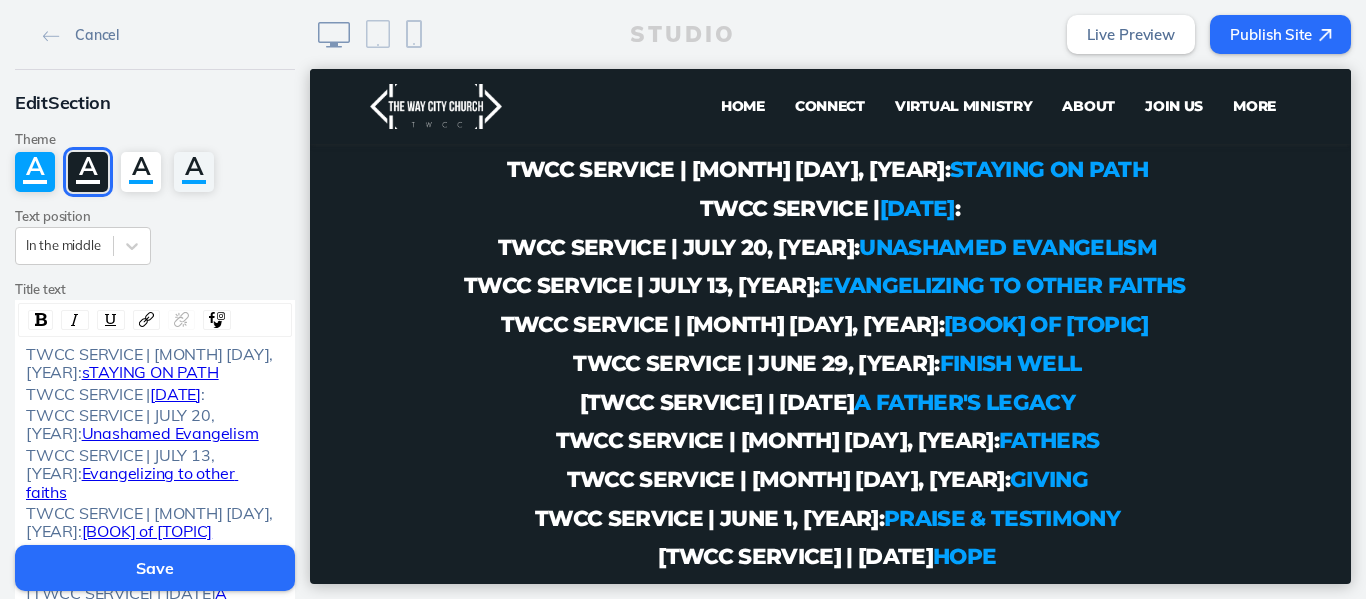 drag, startPoint x: 247, startPoint y: 393, endPoint x: 147, endPoint y: 393, distance: 100 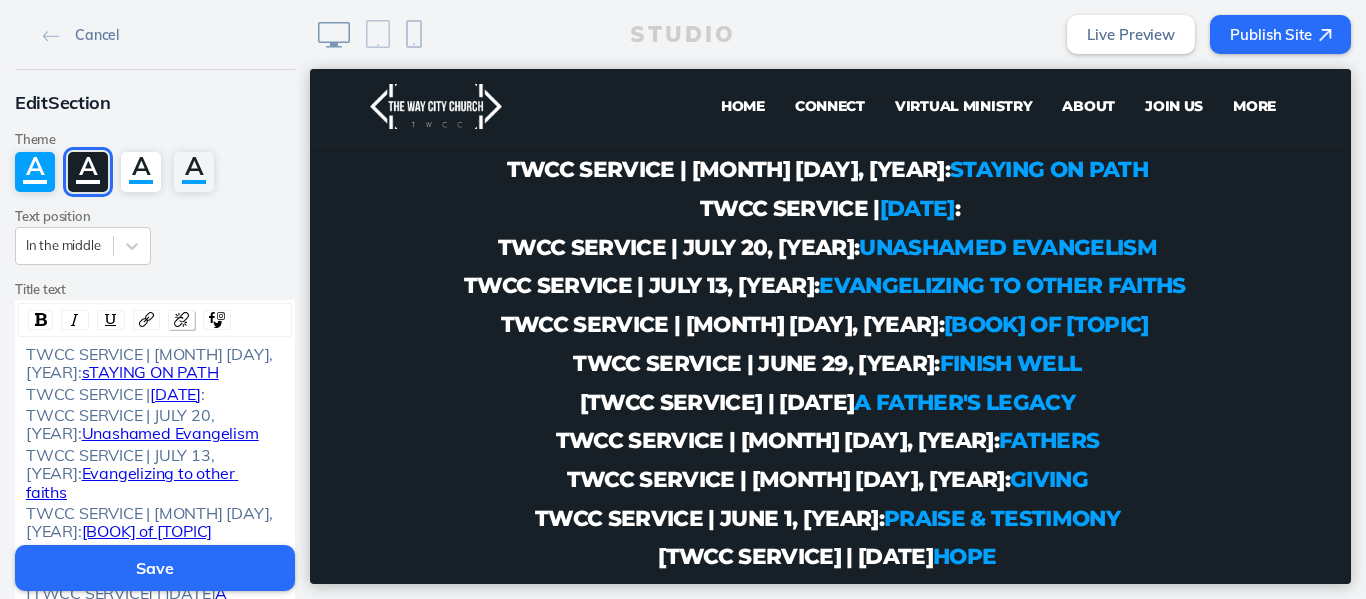 click 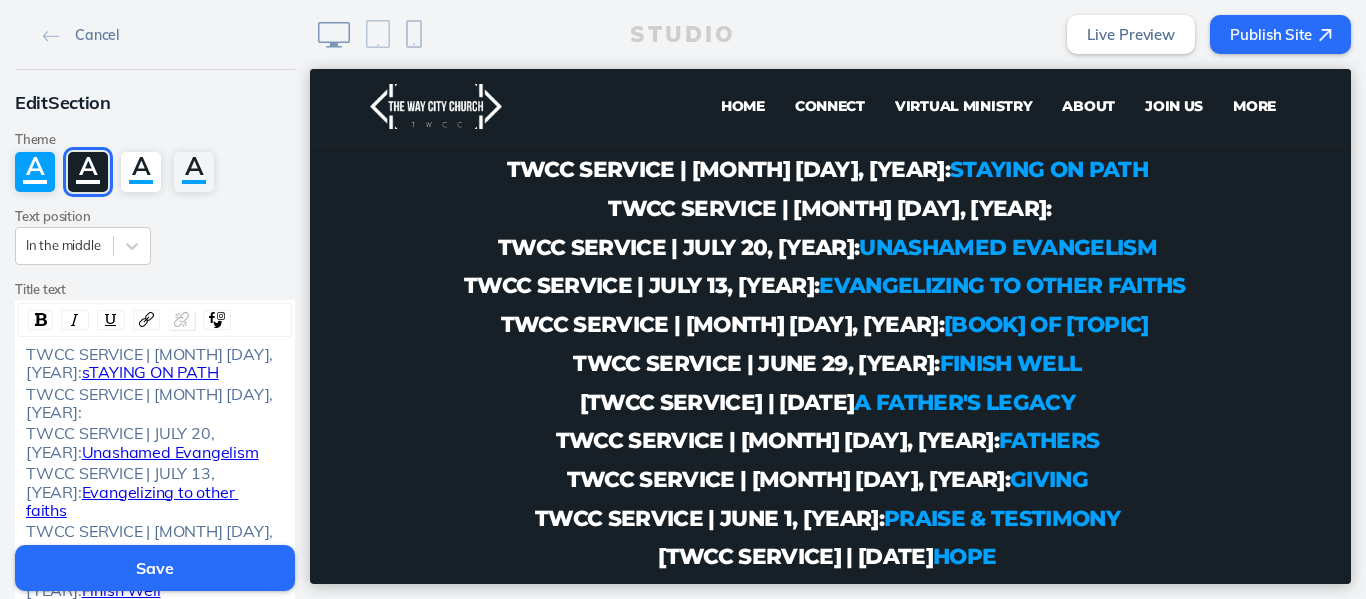 click on "TWCC SERVICE | [MONTH] [DAY], [YEAR]:" 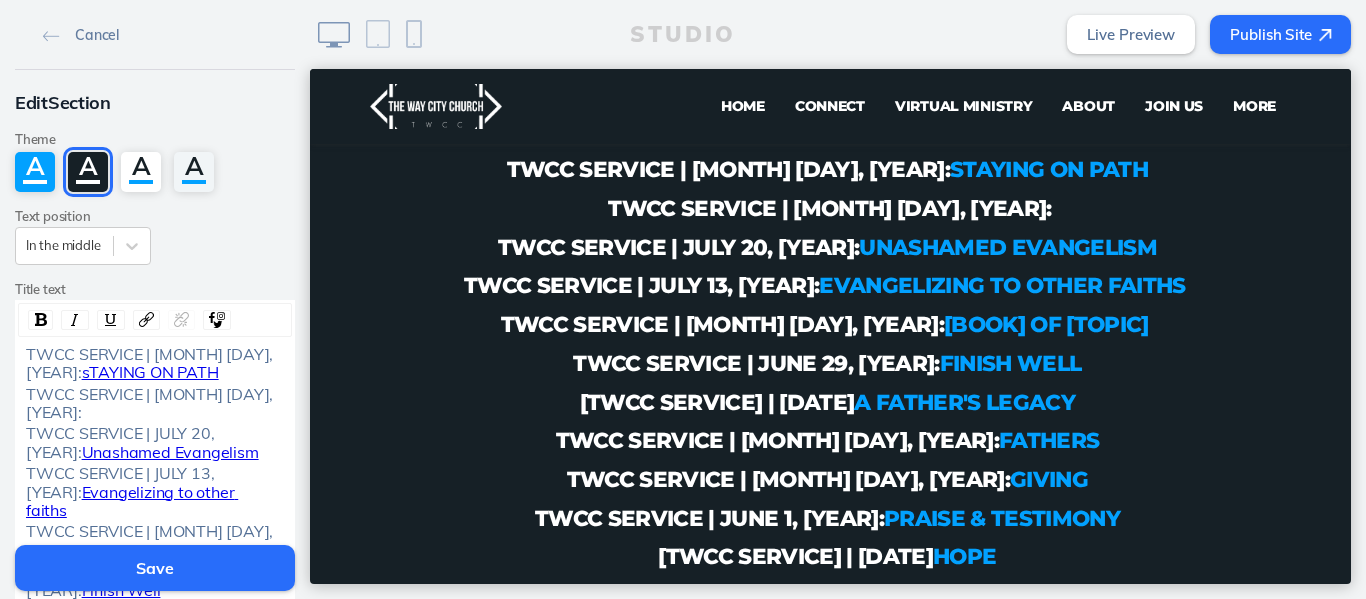 click on "Save" 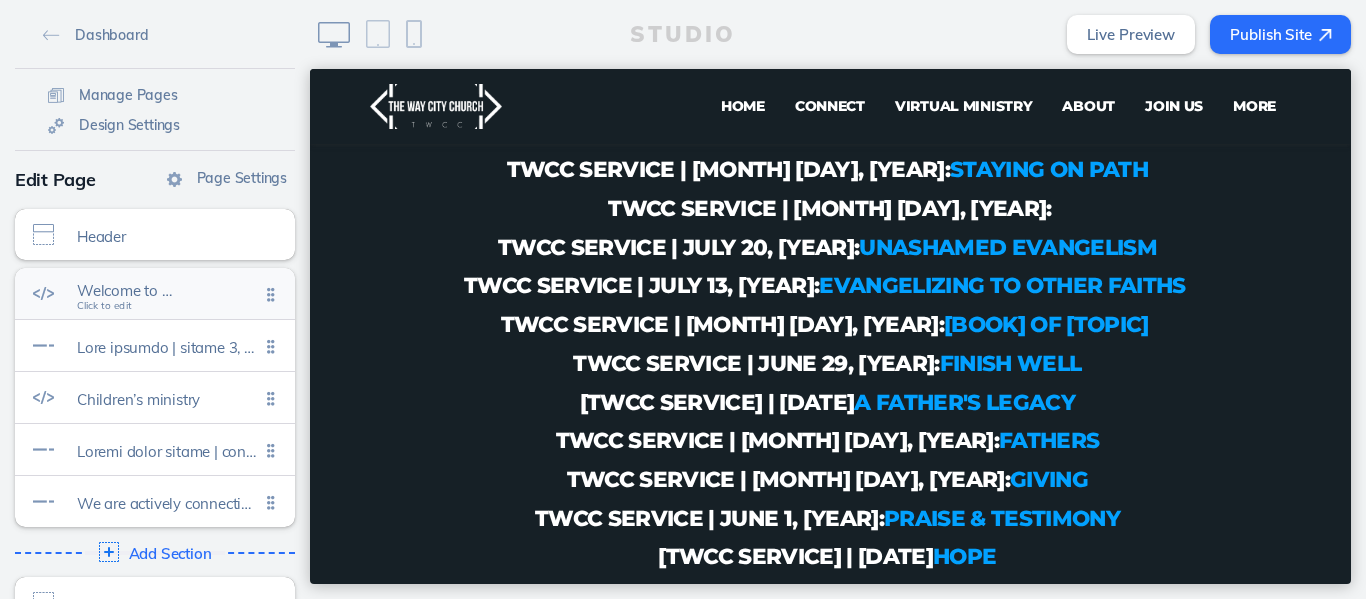 click on "Welcome to …" 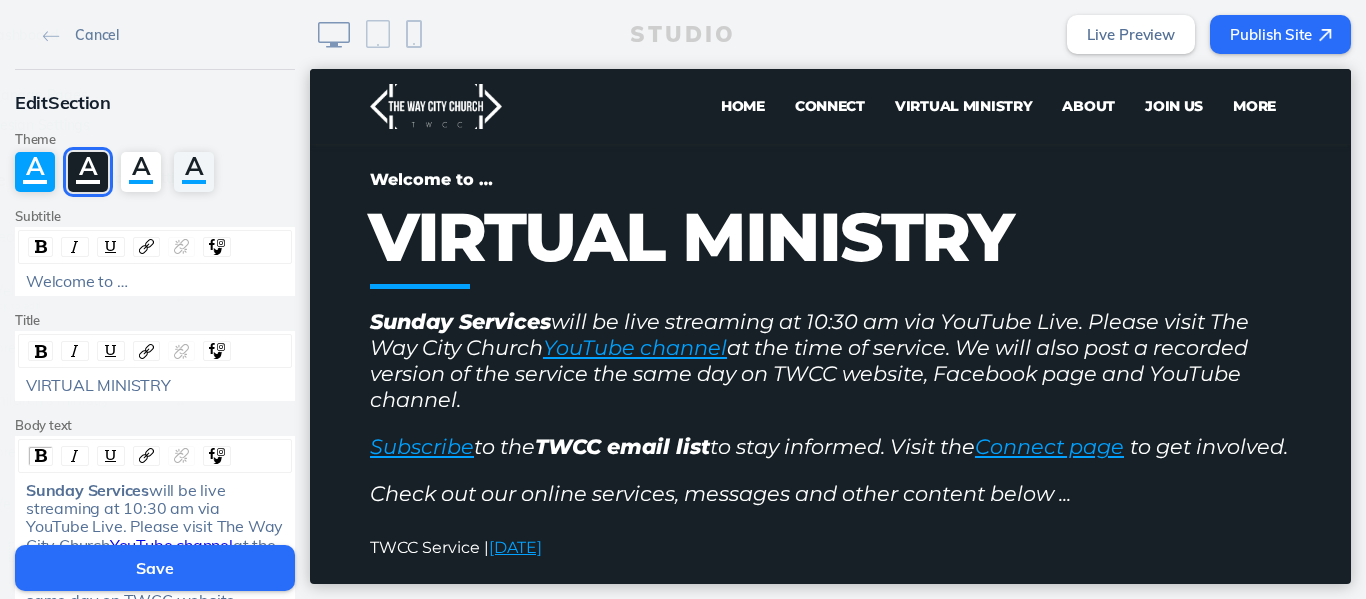 scroll, scrollTop: 45, scrollLeft: 0, axis: vertical 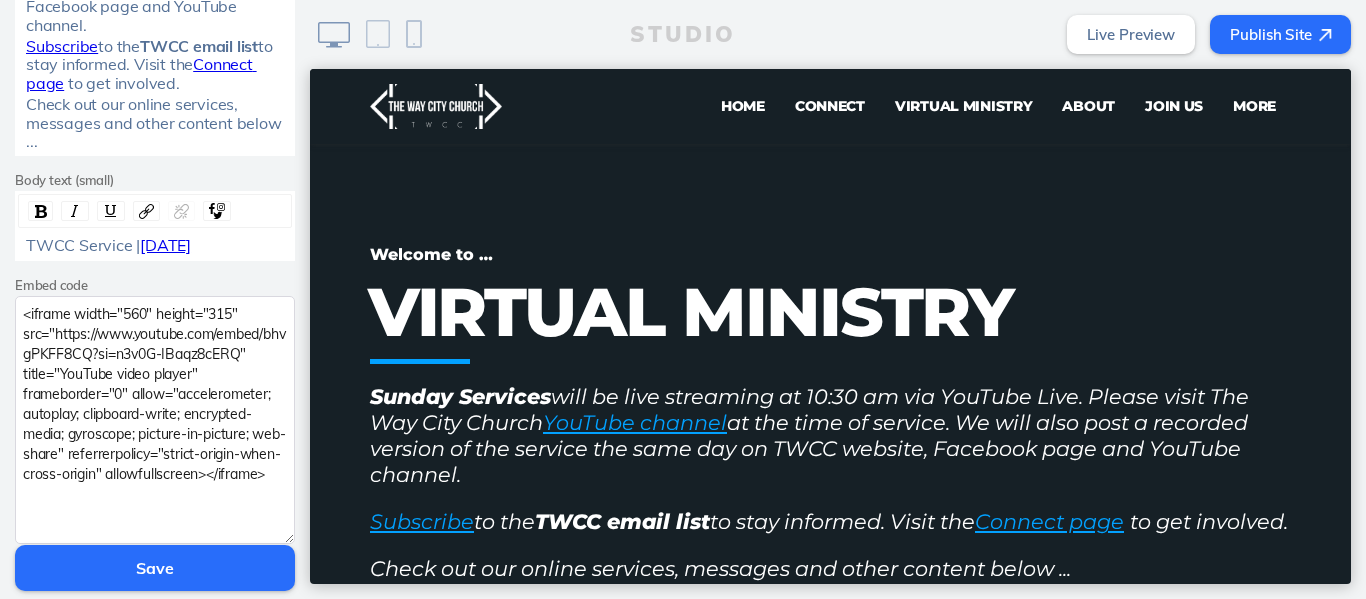 drag, startPoint x: 281, startPoint y: 368, endPoint x: 272, endPoint y: 537, distance: 169.23947 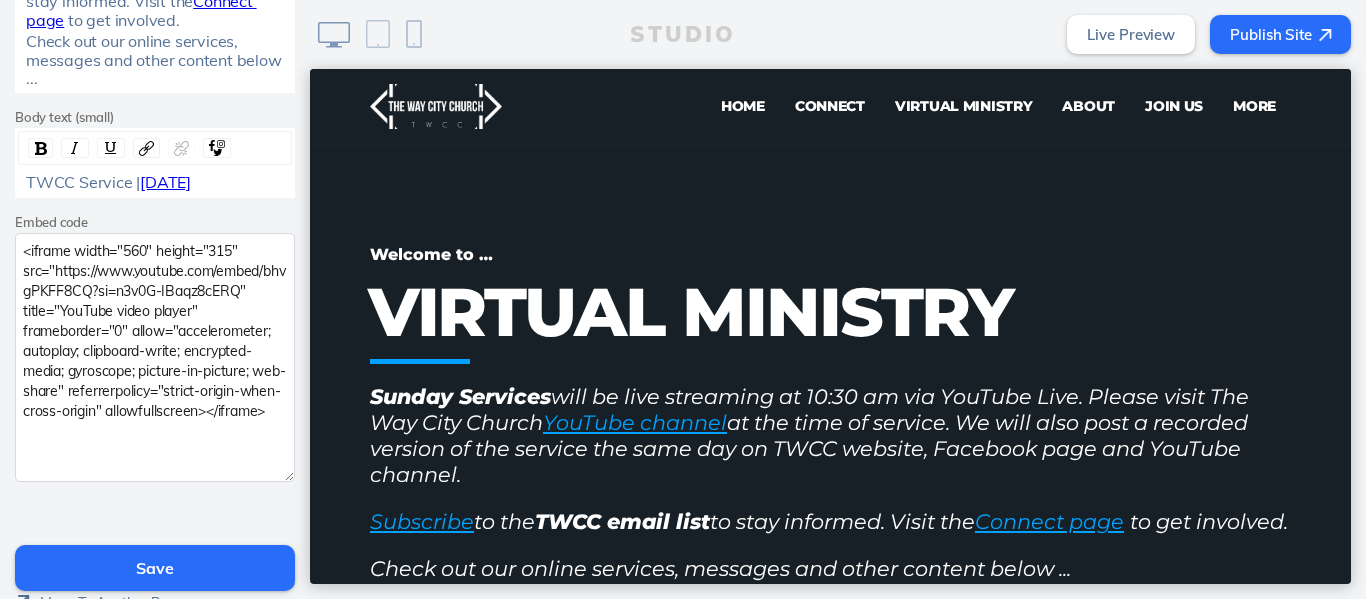 scroll, scrollTop: 642, scrollLeft: 0, axis: vertical 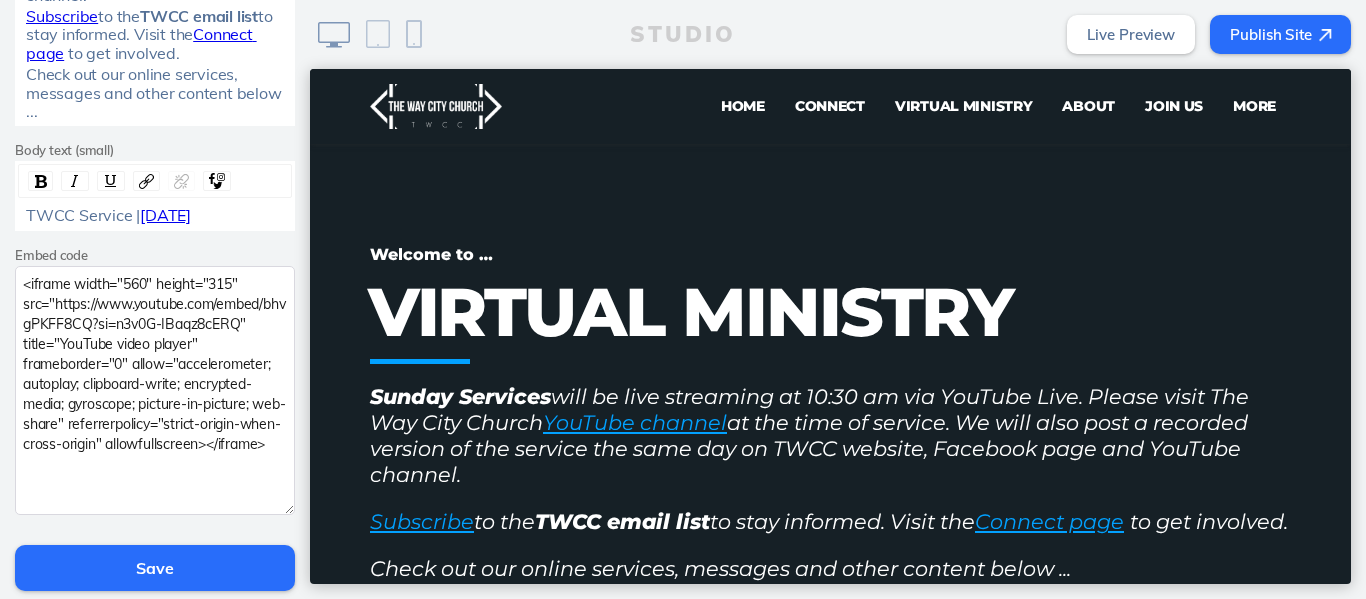 drag, startPoint x: 90, startPoint y: 464, endPoint x: 1, endPoint y: 280, distance: 204.39423 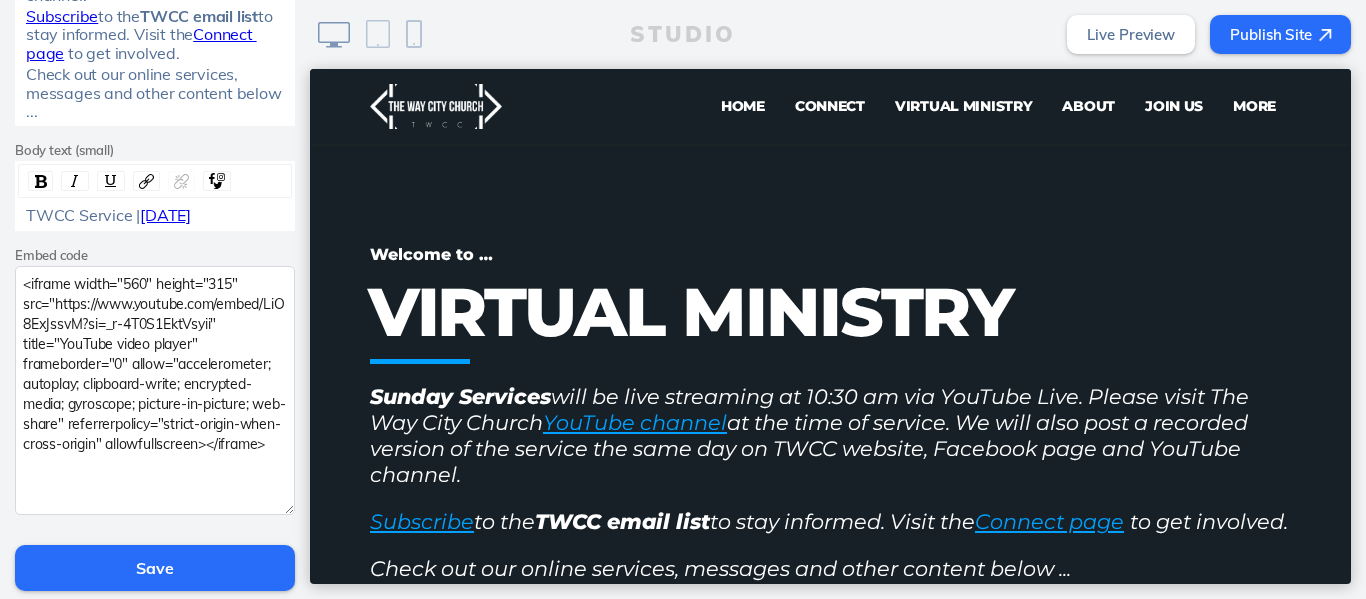 type on "<iframe width="560" height="315" src="https://www.youtube.com/embed/LiO8ExJssvM?si=_r-4T0S1EktVsyii" title="YouTube video player" frameborder="0" allow="accelerometer; autoplay; clipboard-write; encrypted-media; gyroscope; picture-in-picture; web-share" referrerpolicy="strict-origin-when-cross-origin" allowfullscreen></iframe>" 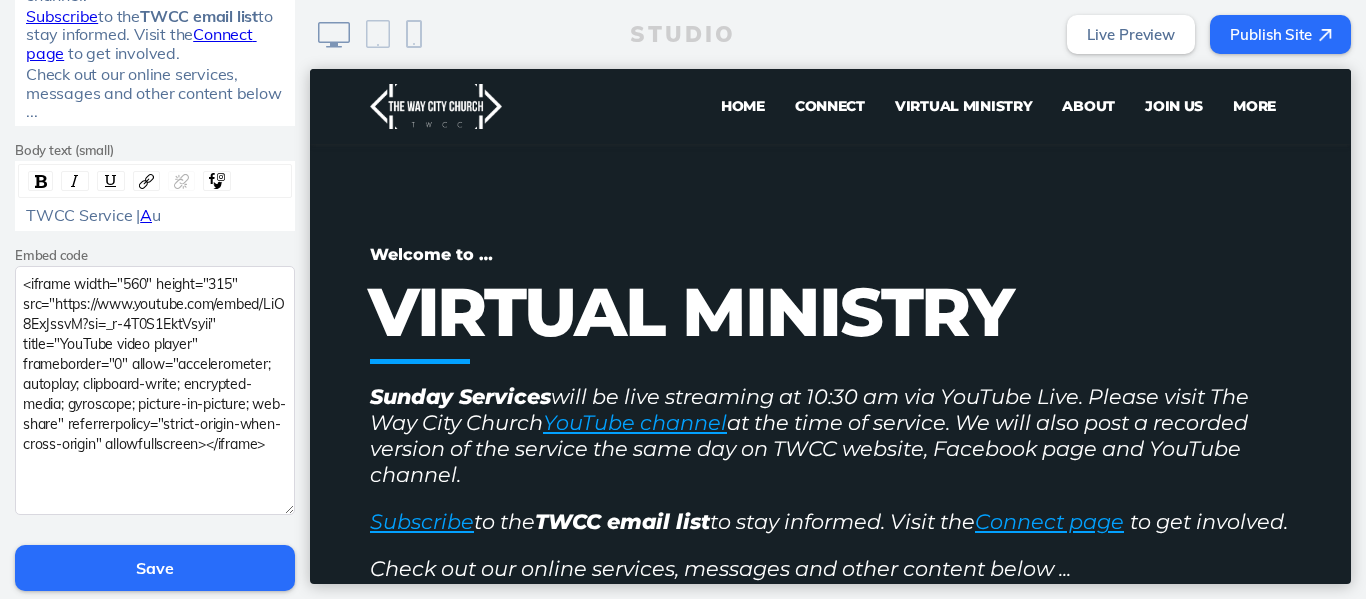 type 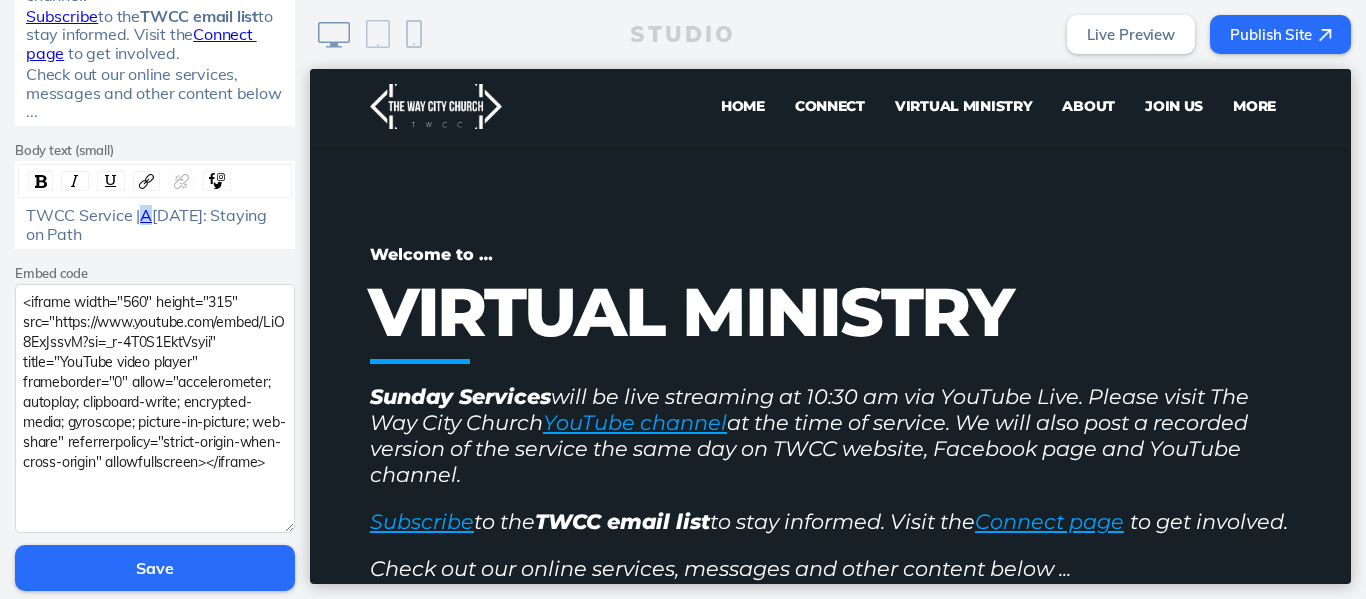 click on "A" 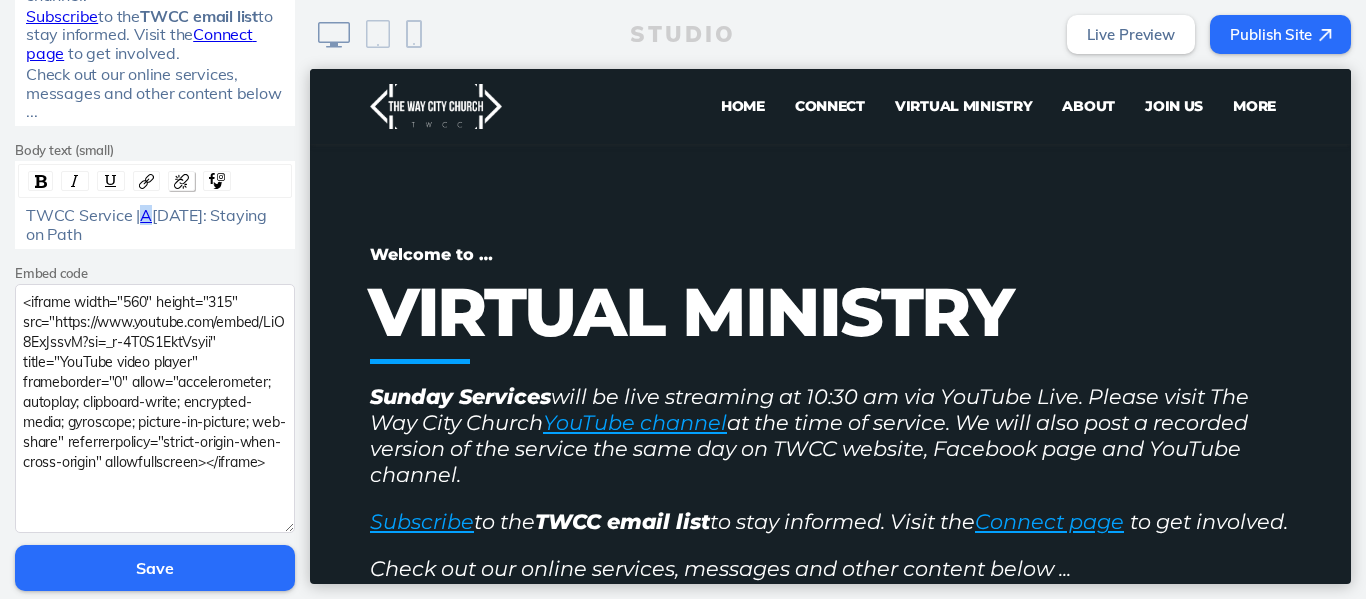 click 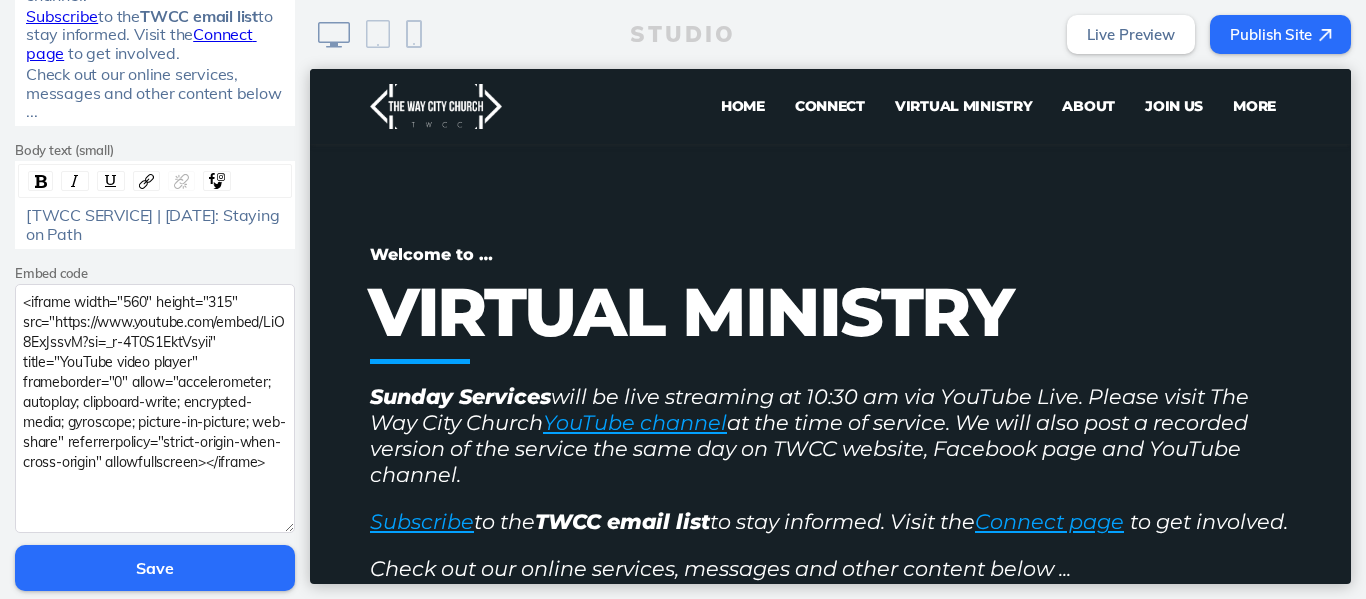 drag, startPoint x: 131, startPoint y: 231, endPoint x: 20, endPoint y: 231, distance: 111 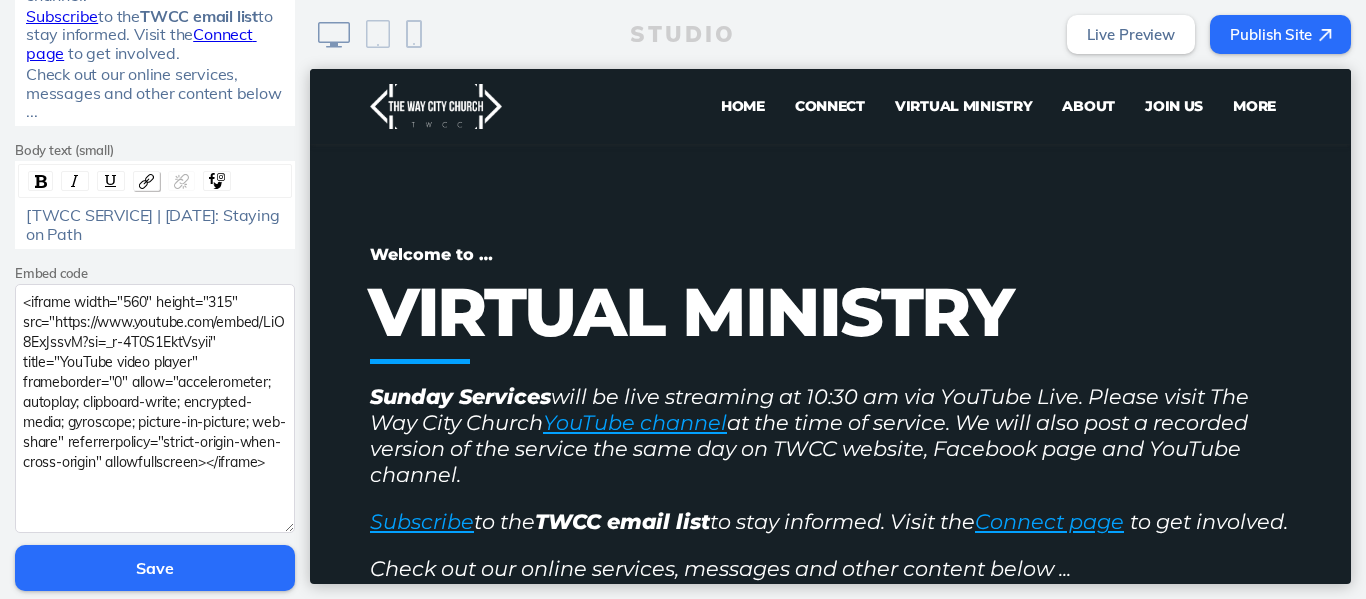 click 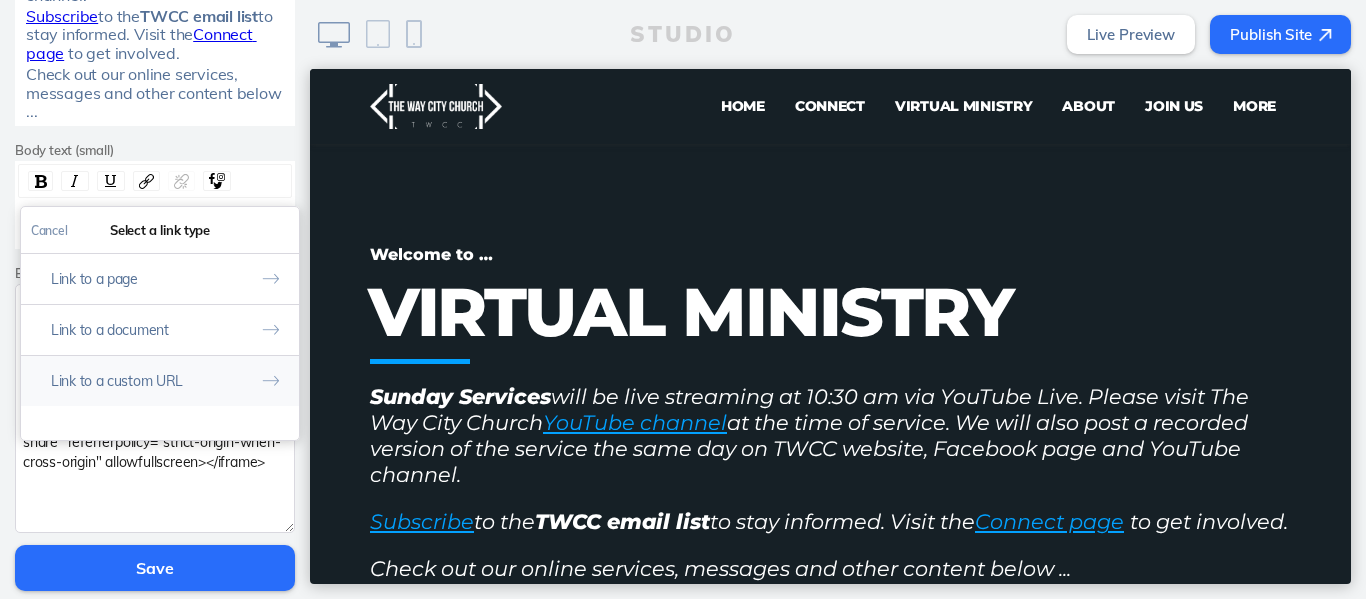 click on "Link to a custom URL" 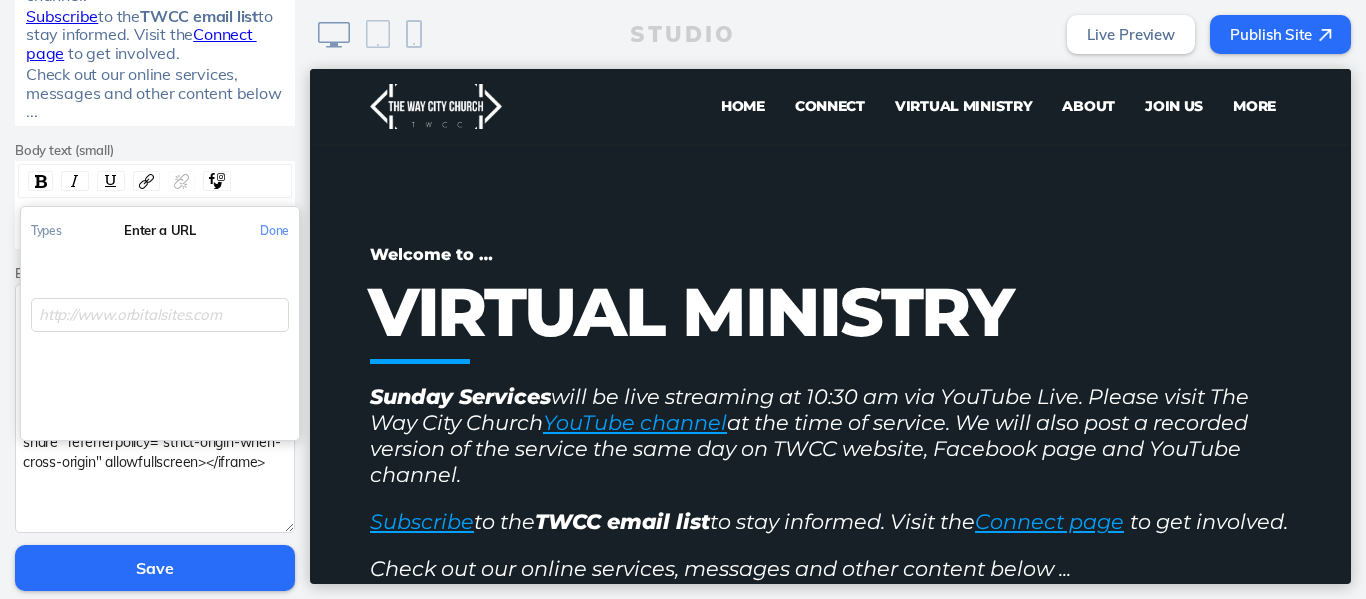 click 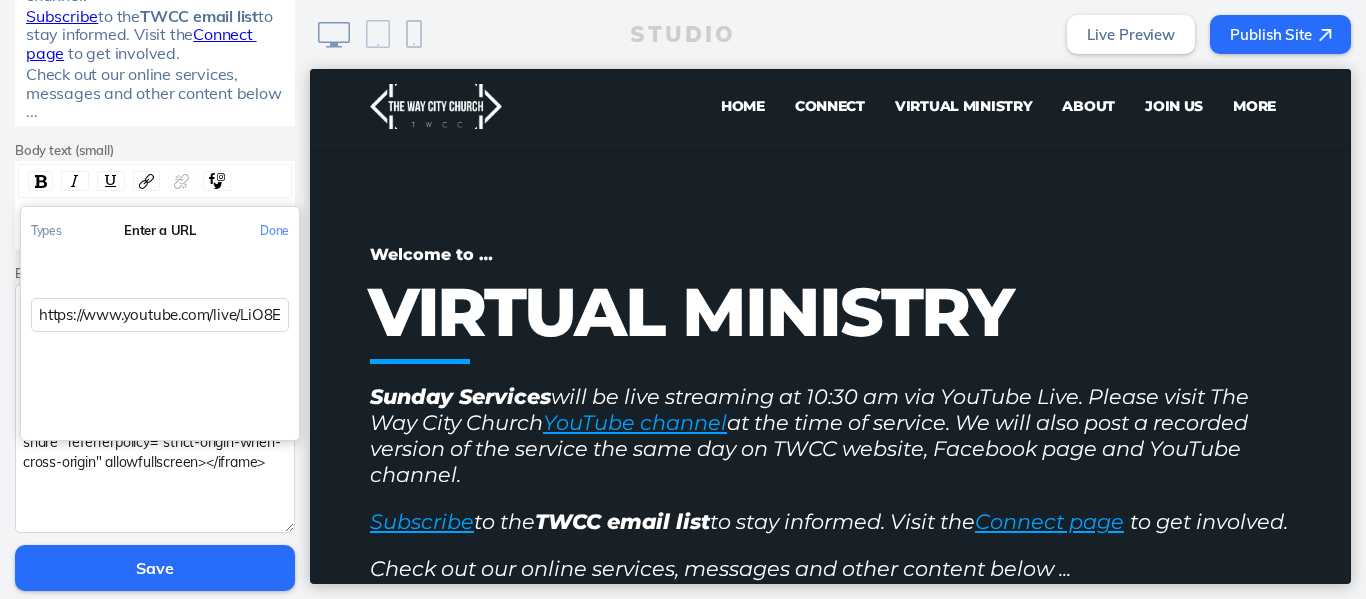 scroll, scrollTop: 0, scrollLeft: 224, axis: horizontal 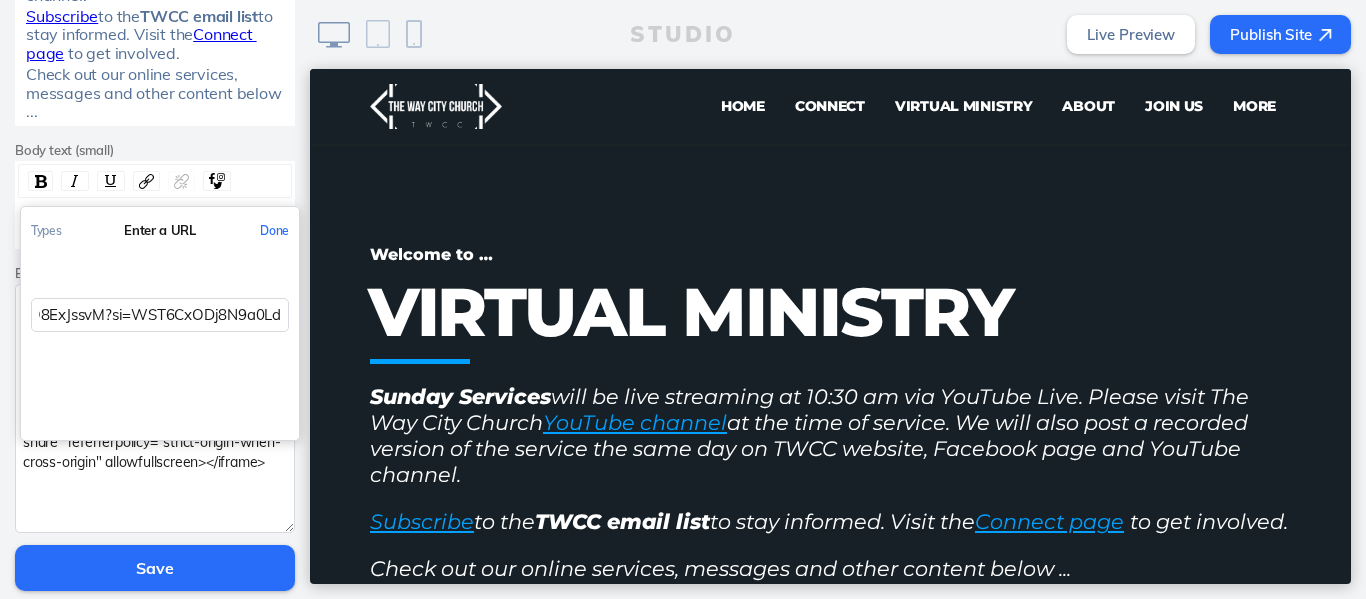 click on "Done" 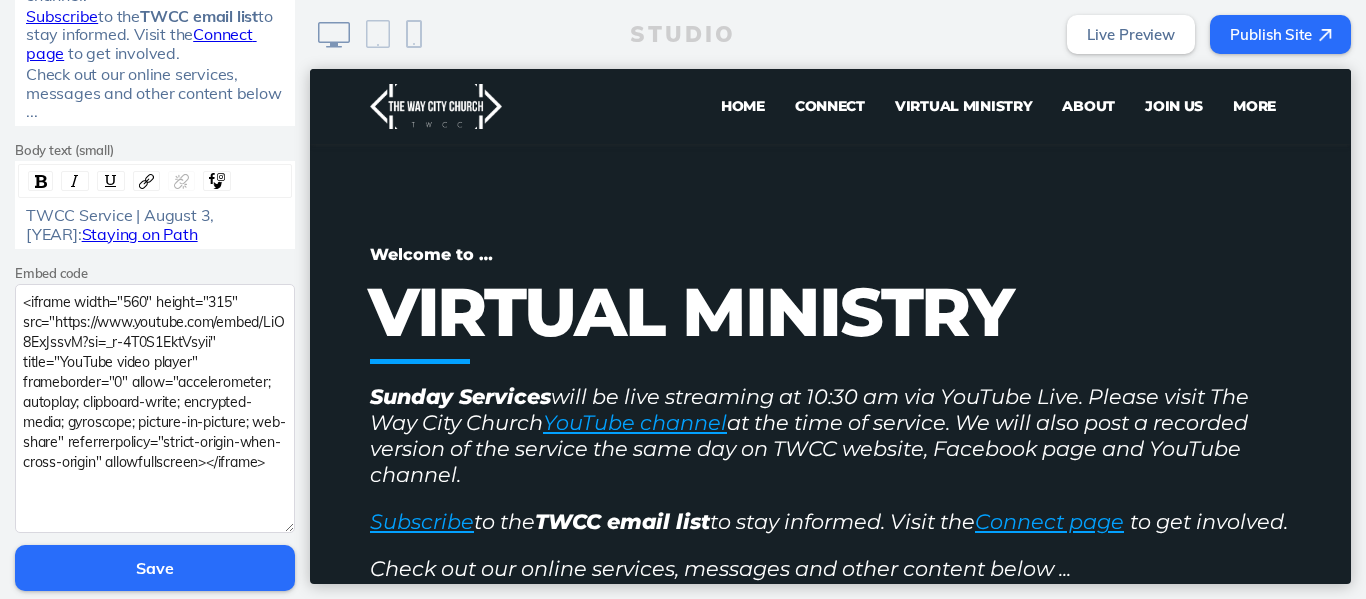 click on "Save" 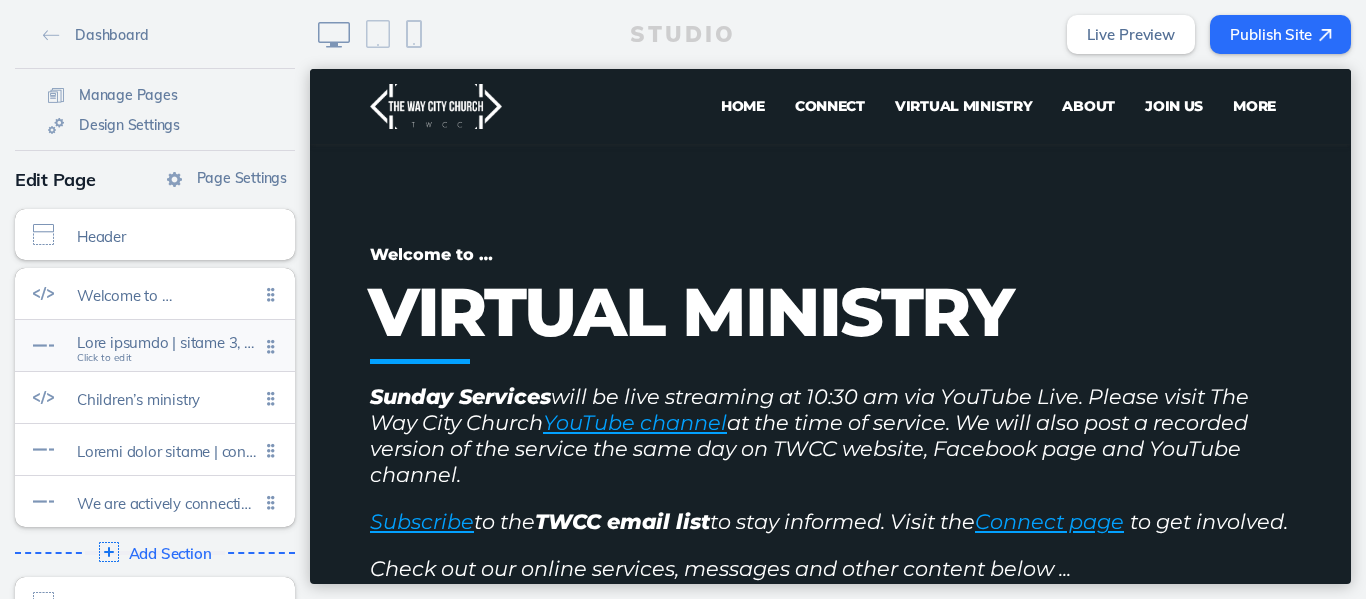 click on "Click to edit" 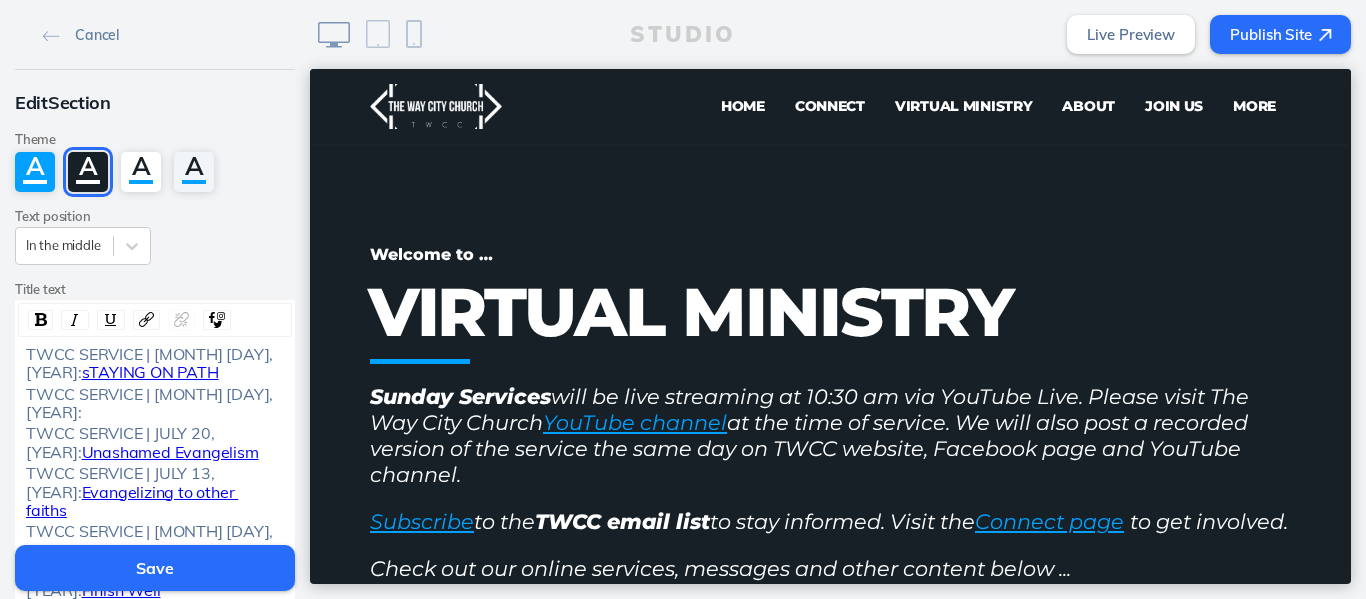 scroll, scrollTop: 1221, scrollLeft: 0, axis: vertical 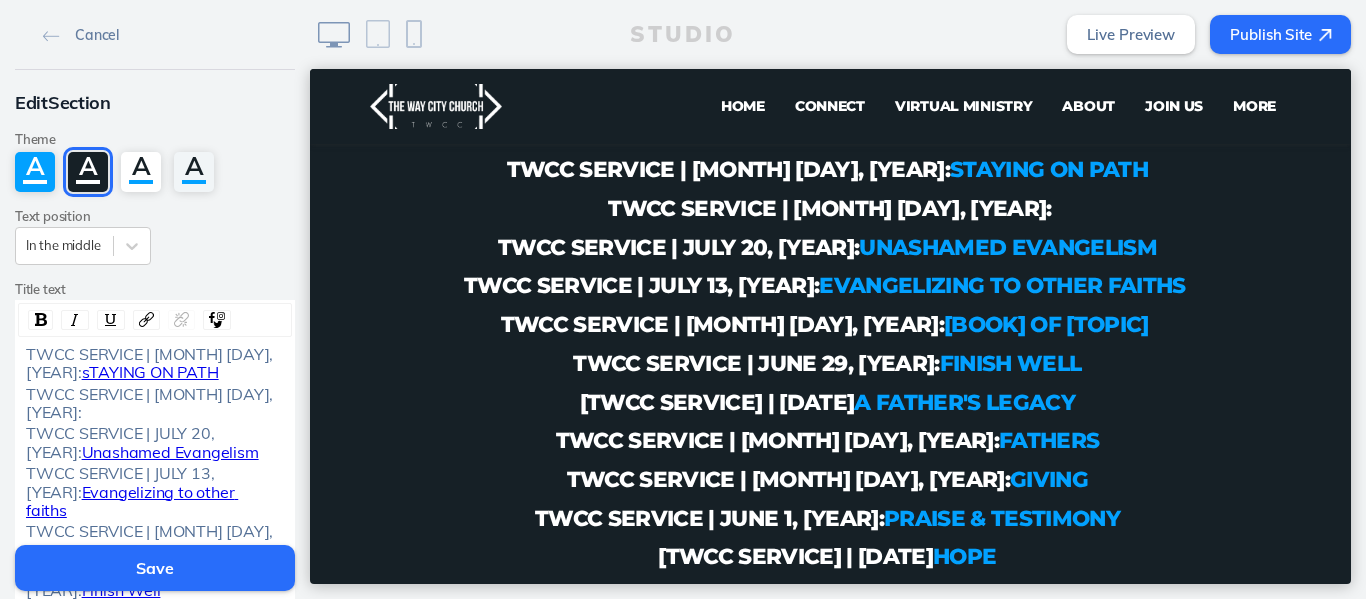 click on "TWCC SERVICE | [MONTH] [DAY], [YEAR]:" 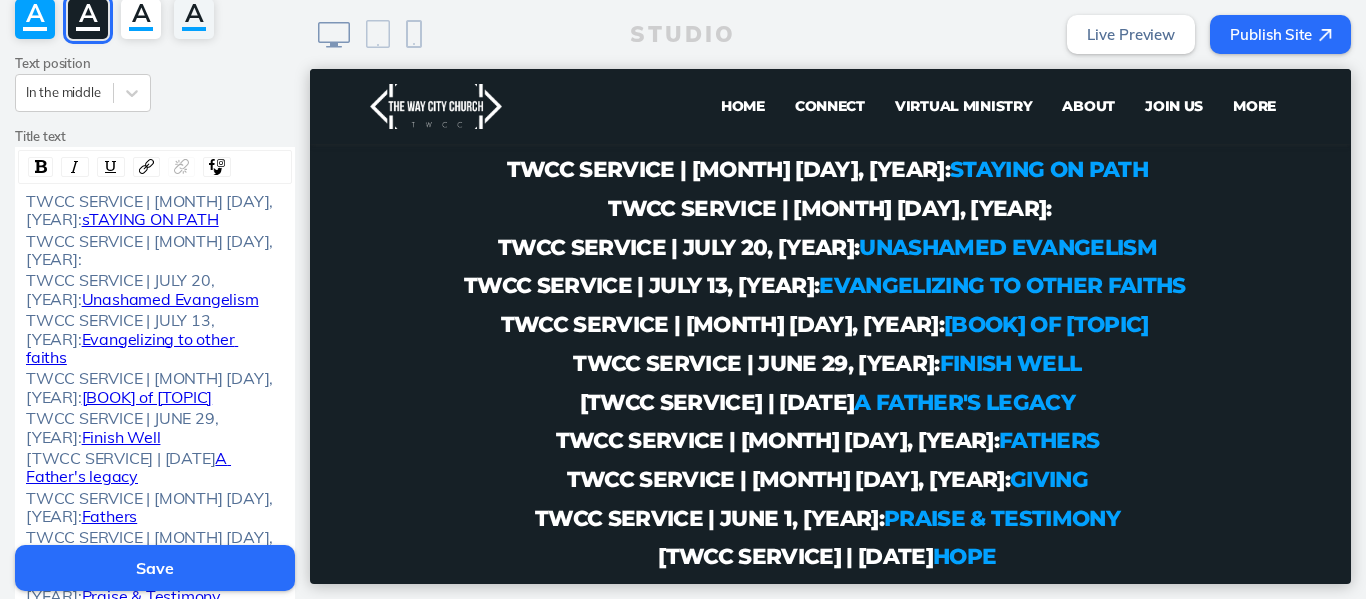 scroll, scrollTop: 110, scrollLeft: 0, axis: vertical 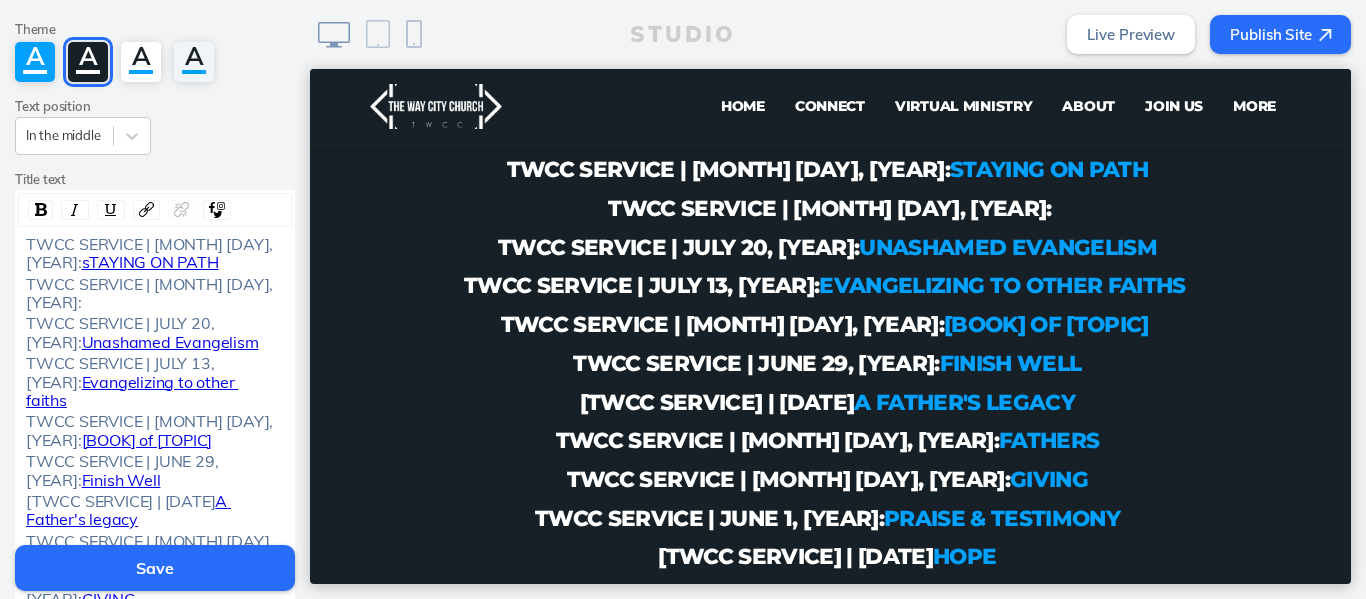click on "TWCC SERVICE | [MONTH] [DAY], [YEAR]:" 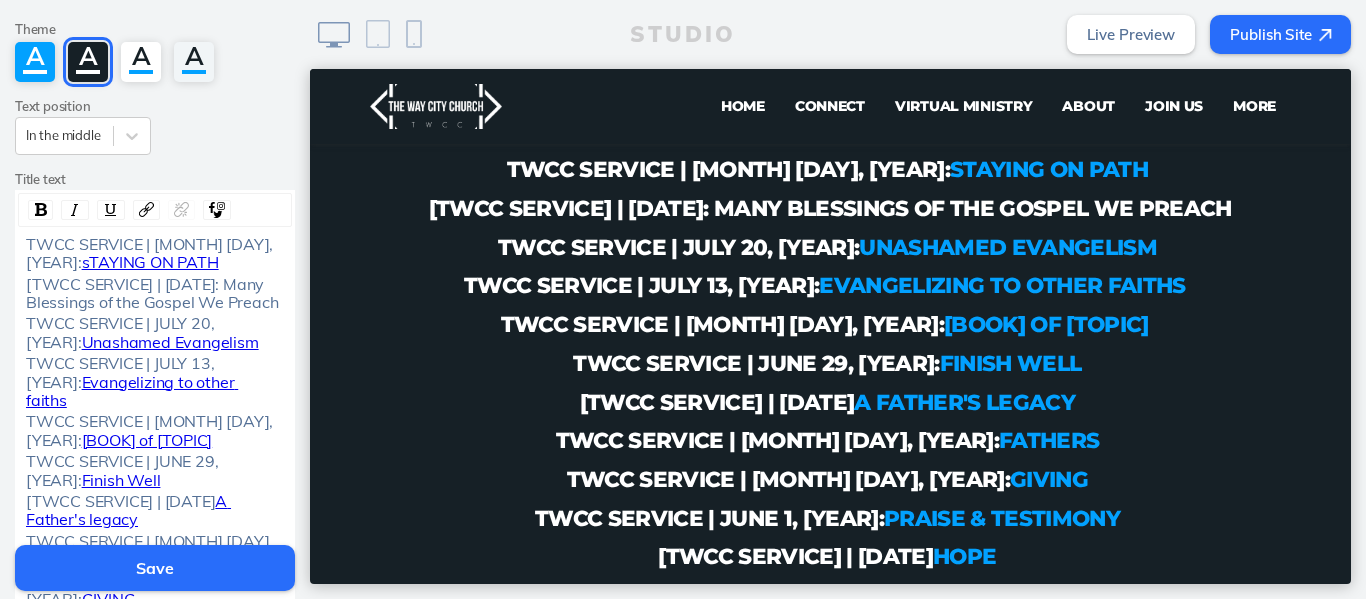 drag, startPoint x: 110, startPoint y: 320, endPoint x: 66, endPoint y: 309, distance: 45.35416 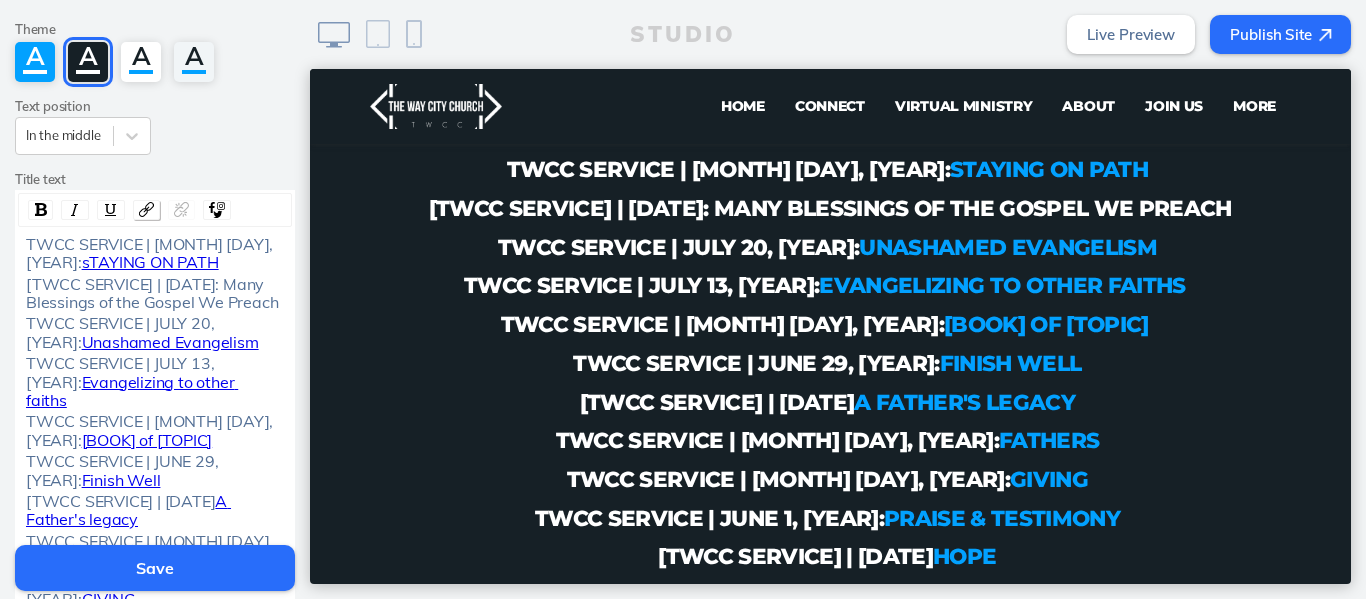 click 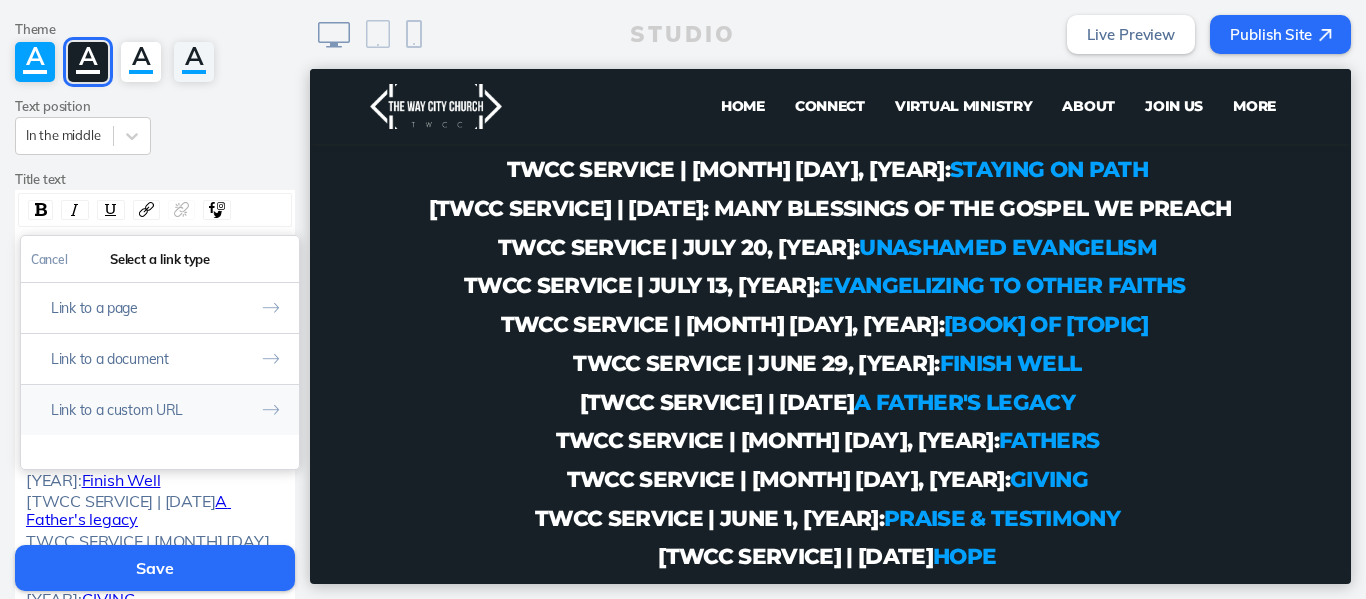 click on "Link to a custom URL" 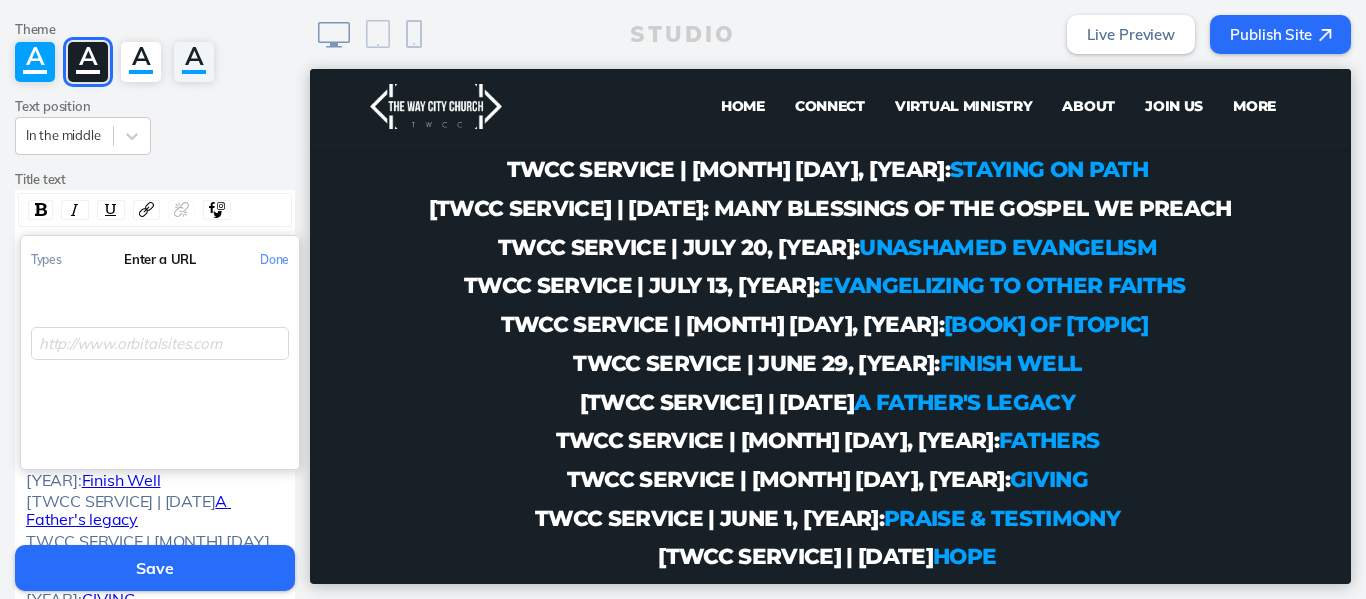 click 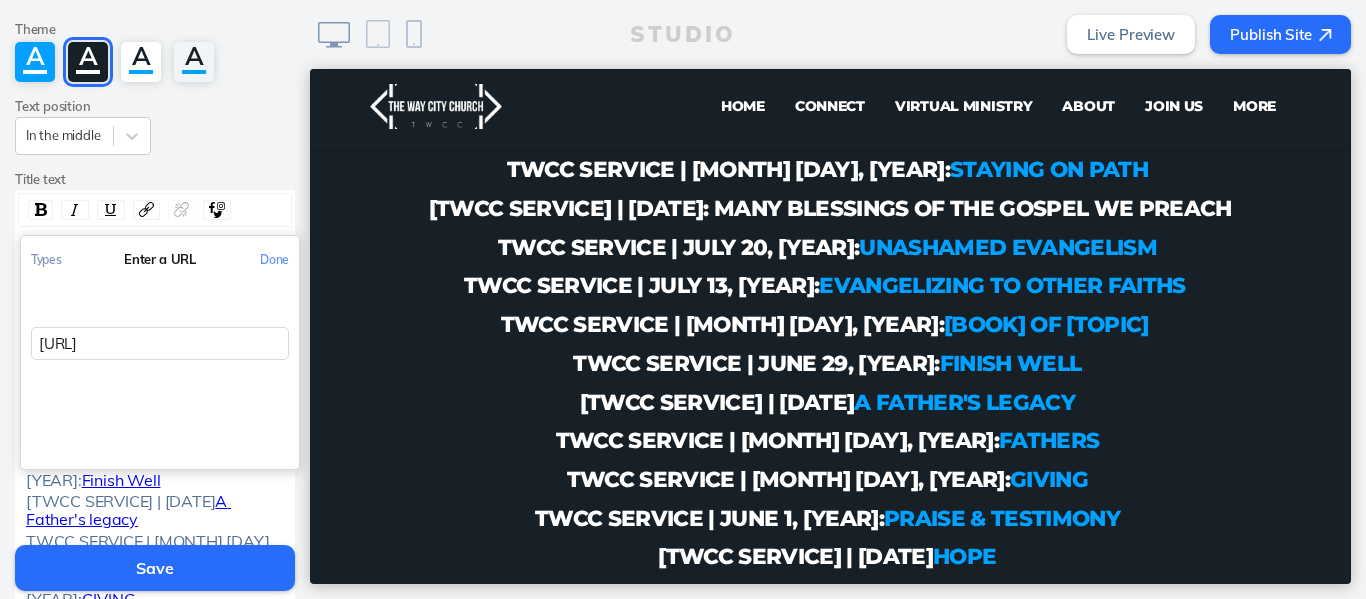scroll, scrollTop: 0, scrollLeft: 218, axis: horizontal 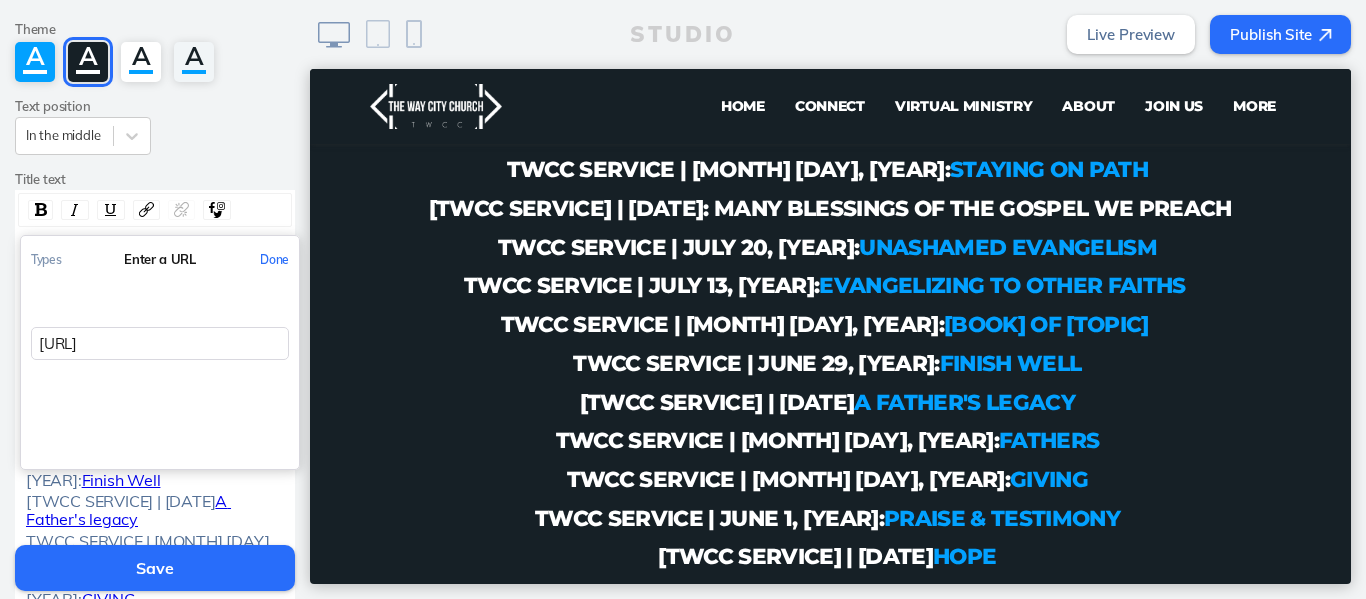click on "Done" 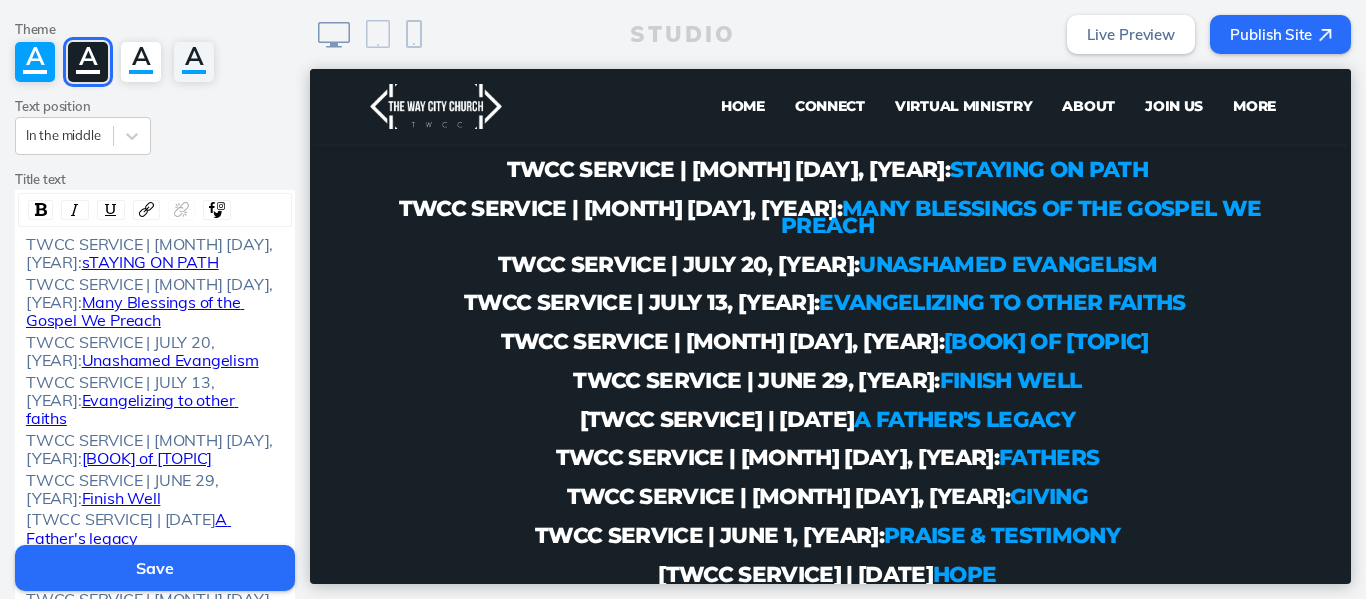 click on "Save" 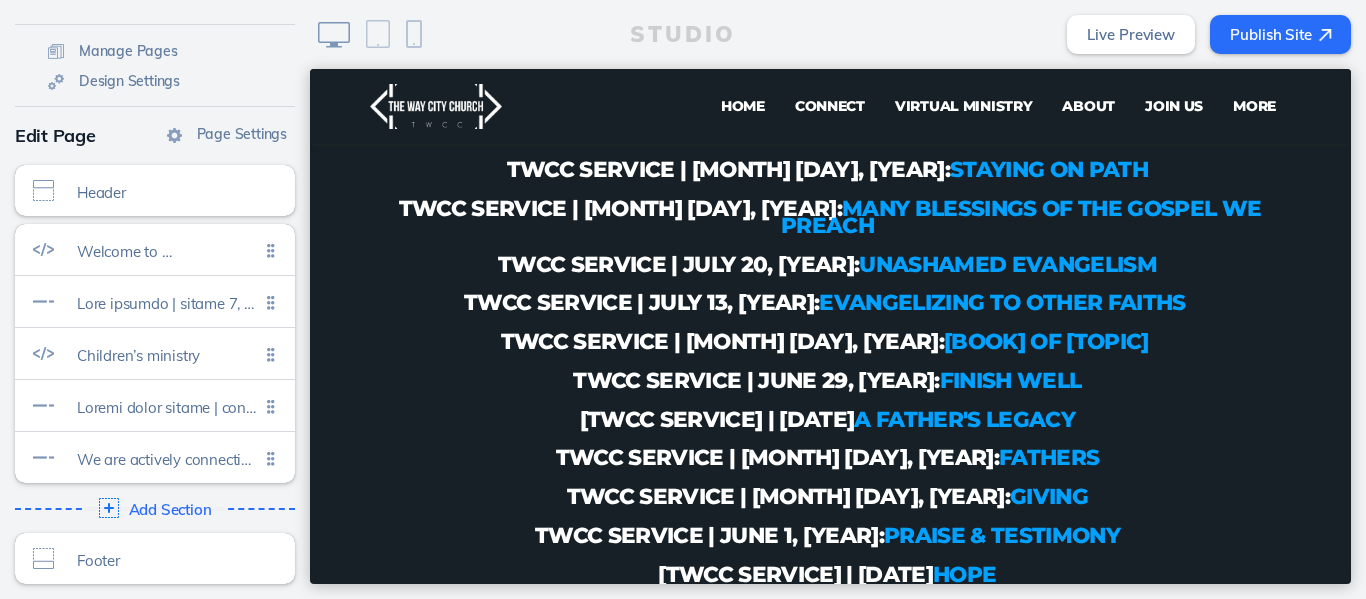 scroll, scrollTop: 0, scrollLeft: 0, axis: both 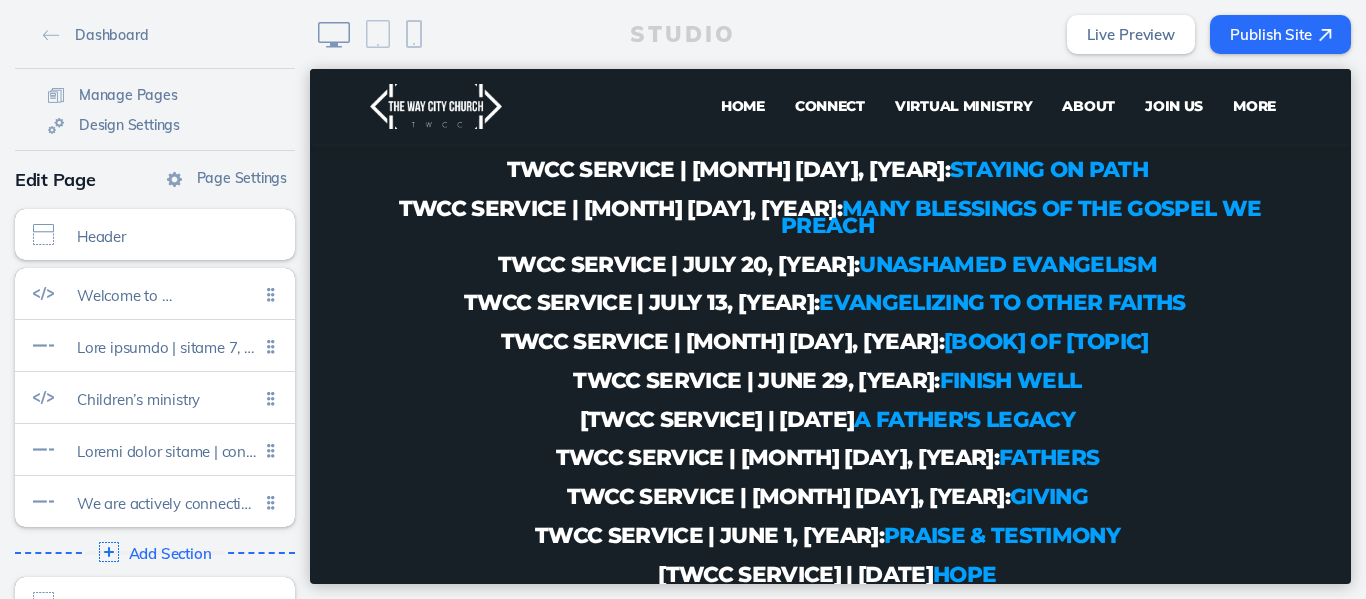 click on "Publish Site" 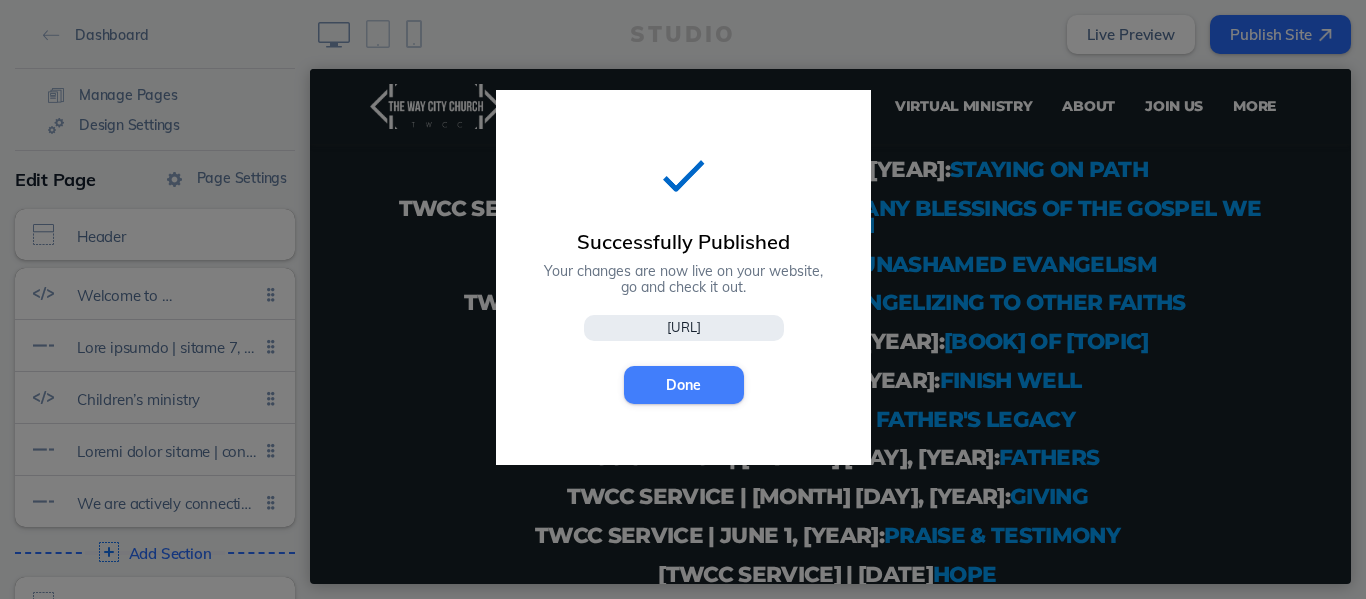 click on "Done" 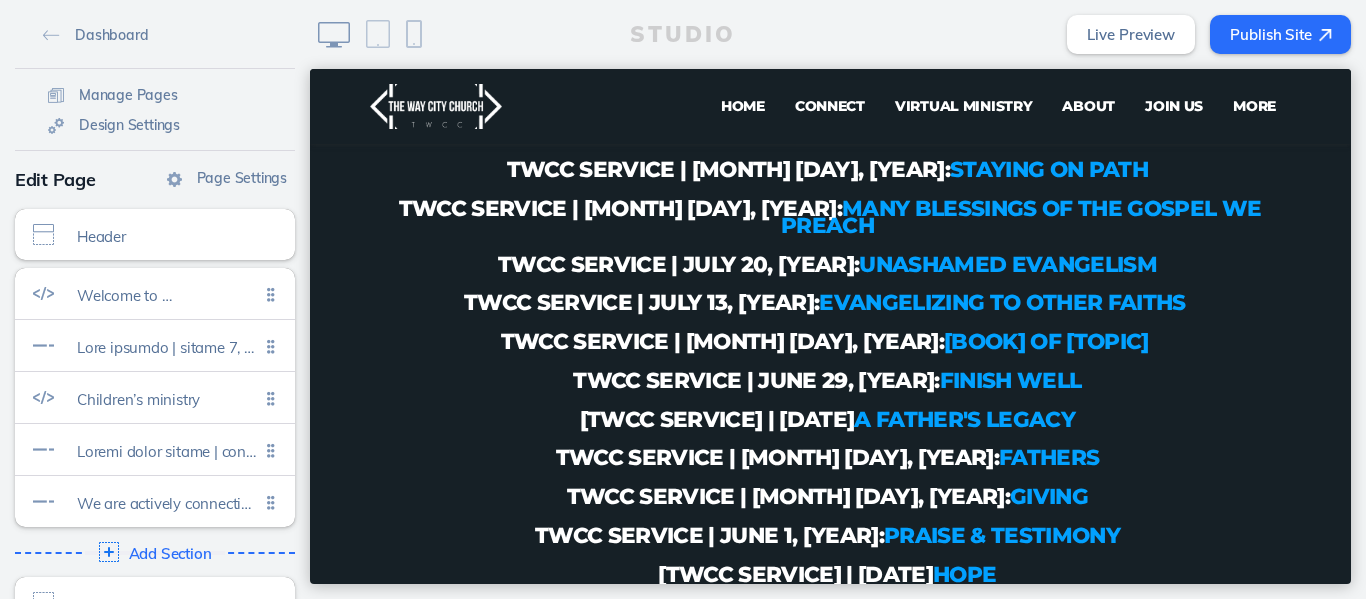 scroll, scrollTop: 0, scrollLeft: 0, axis: both 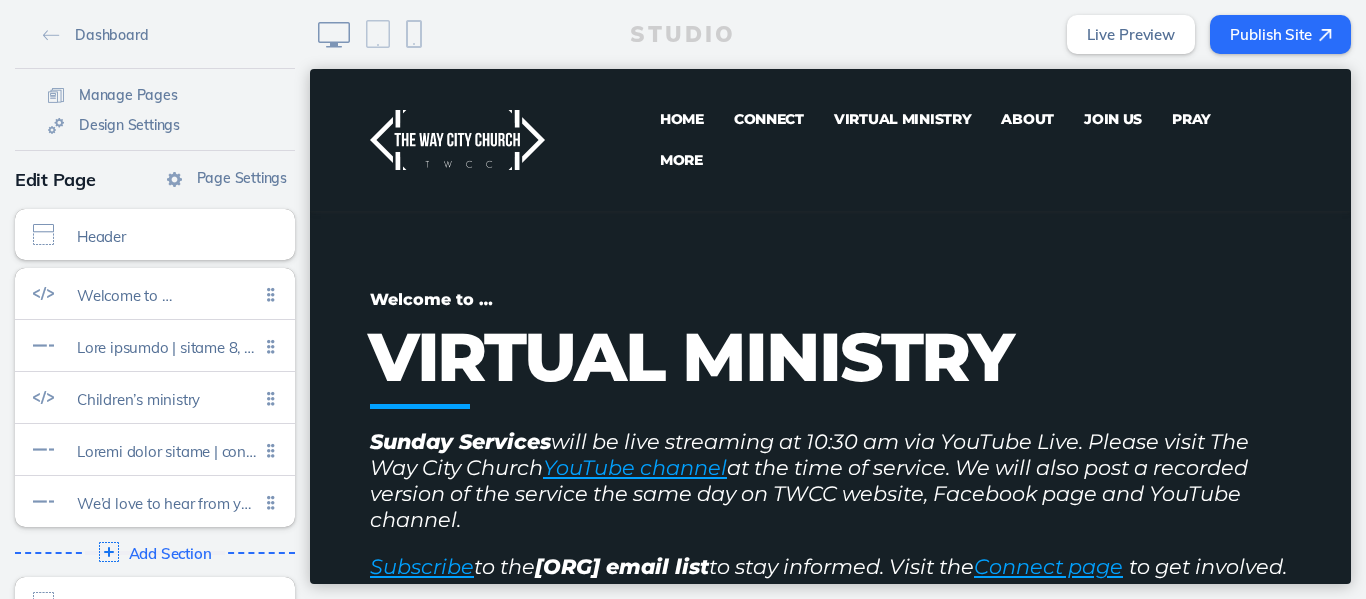 drag, startPoint x: 1344, startPoint y: 98, endPoint x: 1649, endPoint y: 125, distance: 306.19275 